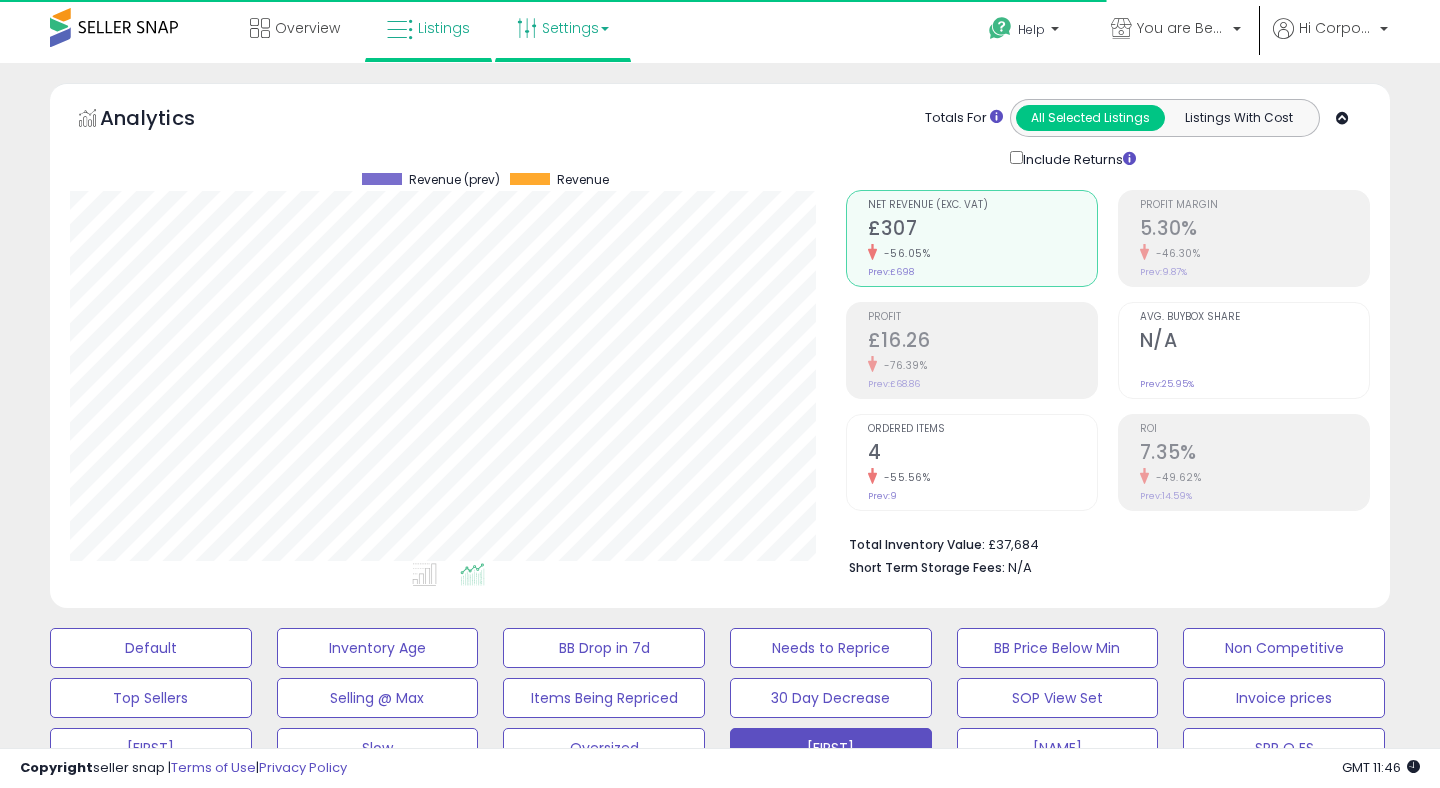 scroll, scrollTop: 2, scrollLeft: 0, axis: vertical 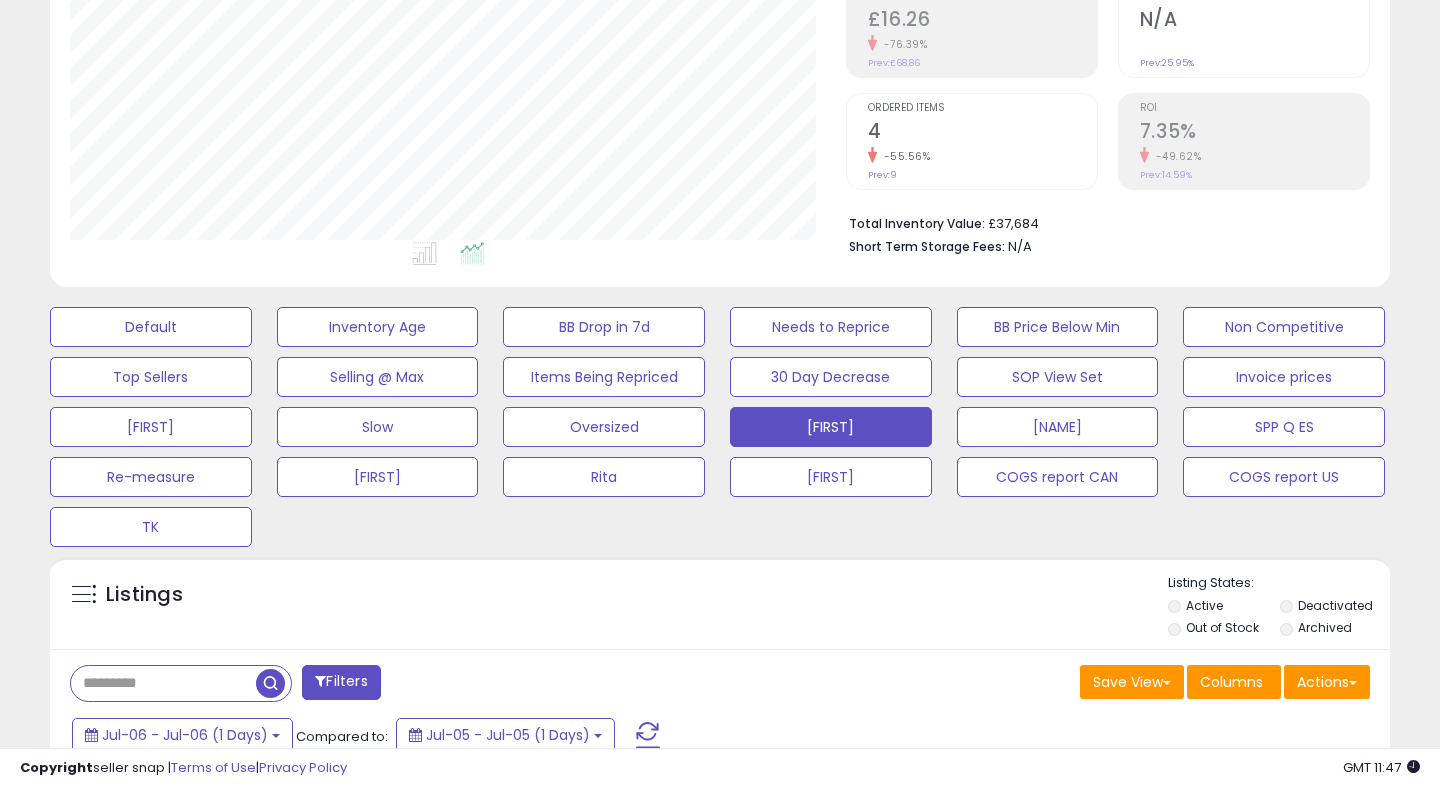 click at bounding box center [648, 735] 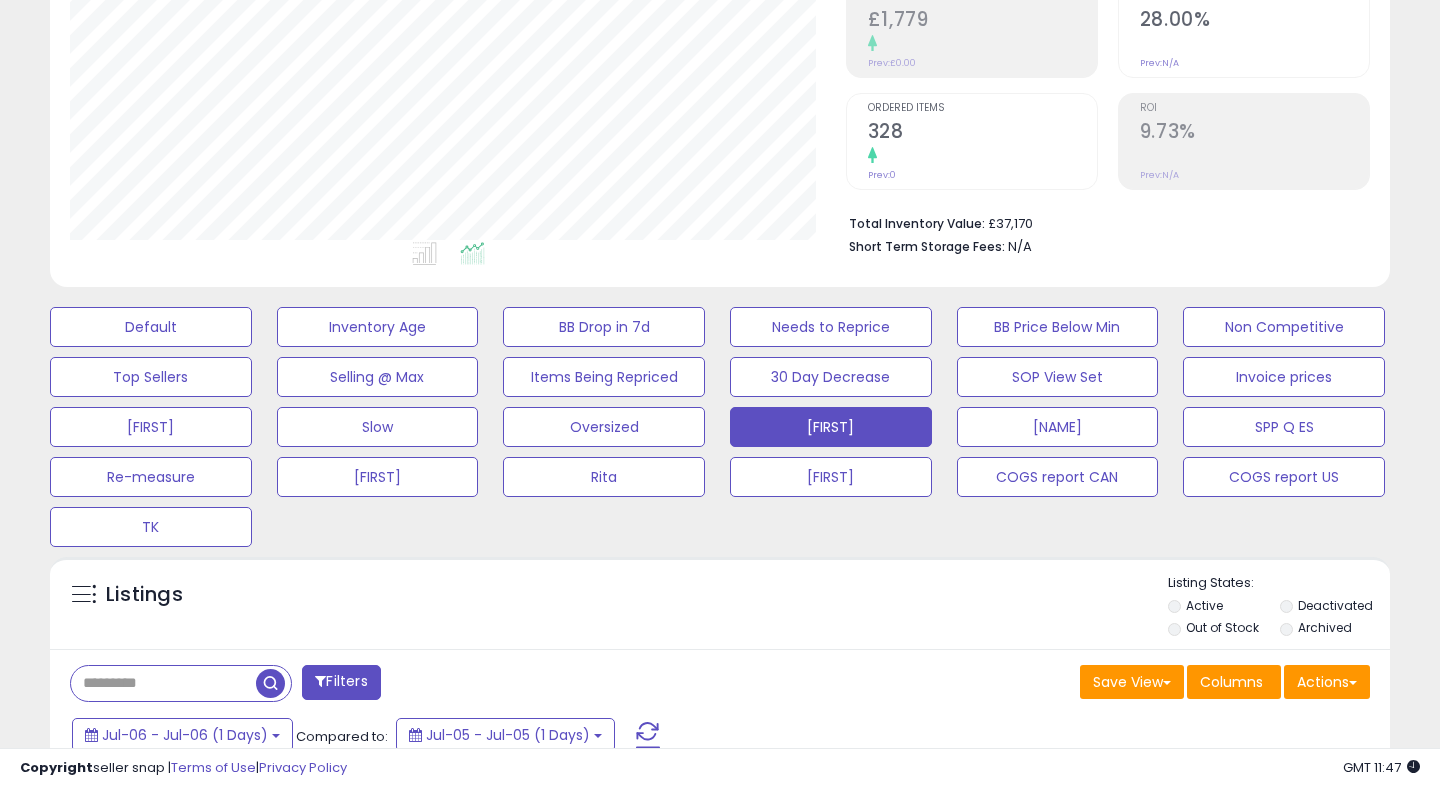 scroll, scrollTop: 999590, scrollLeft: 999224, axis: both 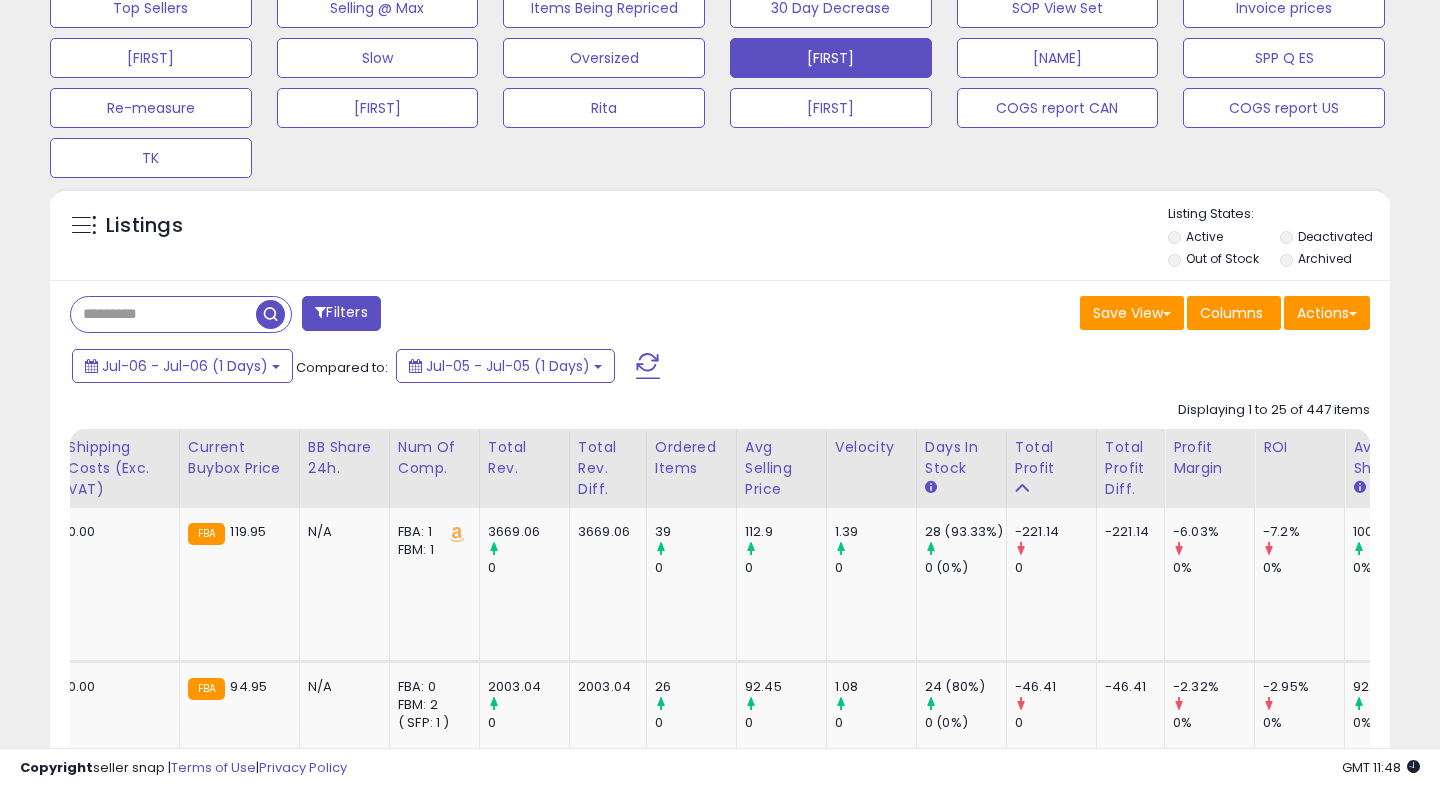 click at bounding box center (648, 366) 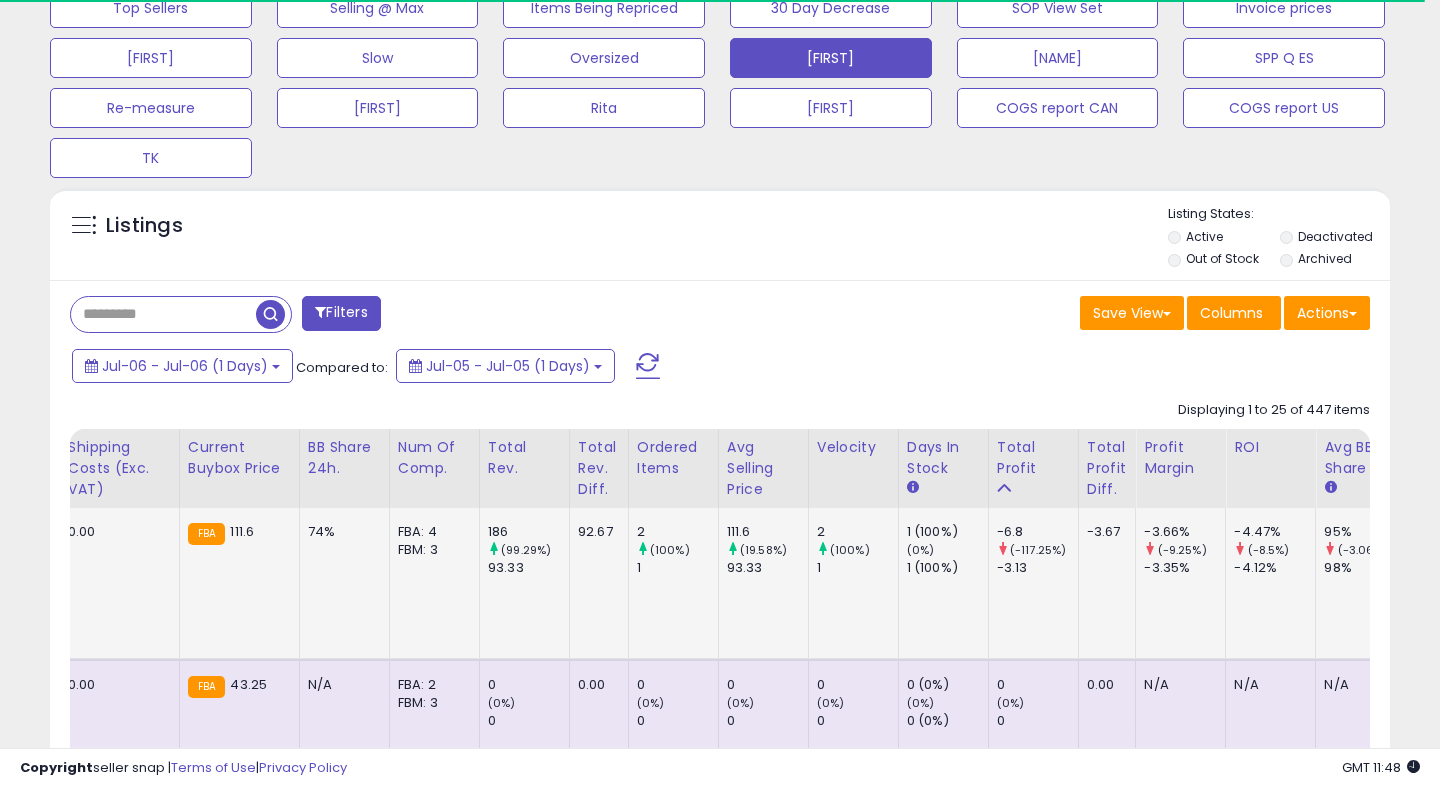 scroll, scrollTop: 807, scrollLeft: 0, axis: vertical 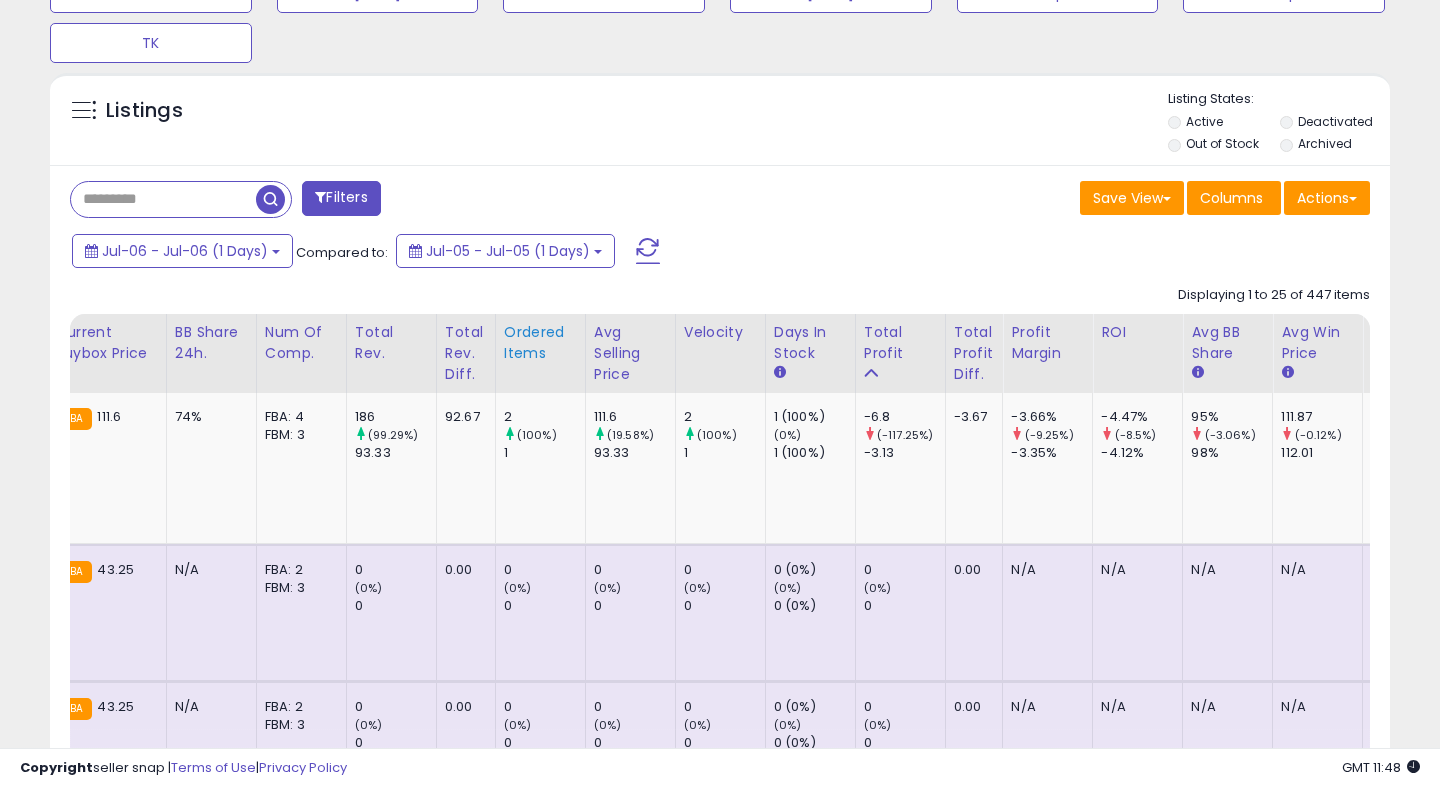 click on "Ordered Items" at bounding box center [540, 343] 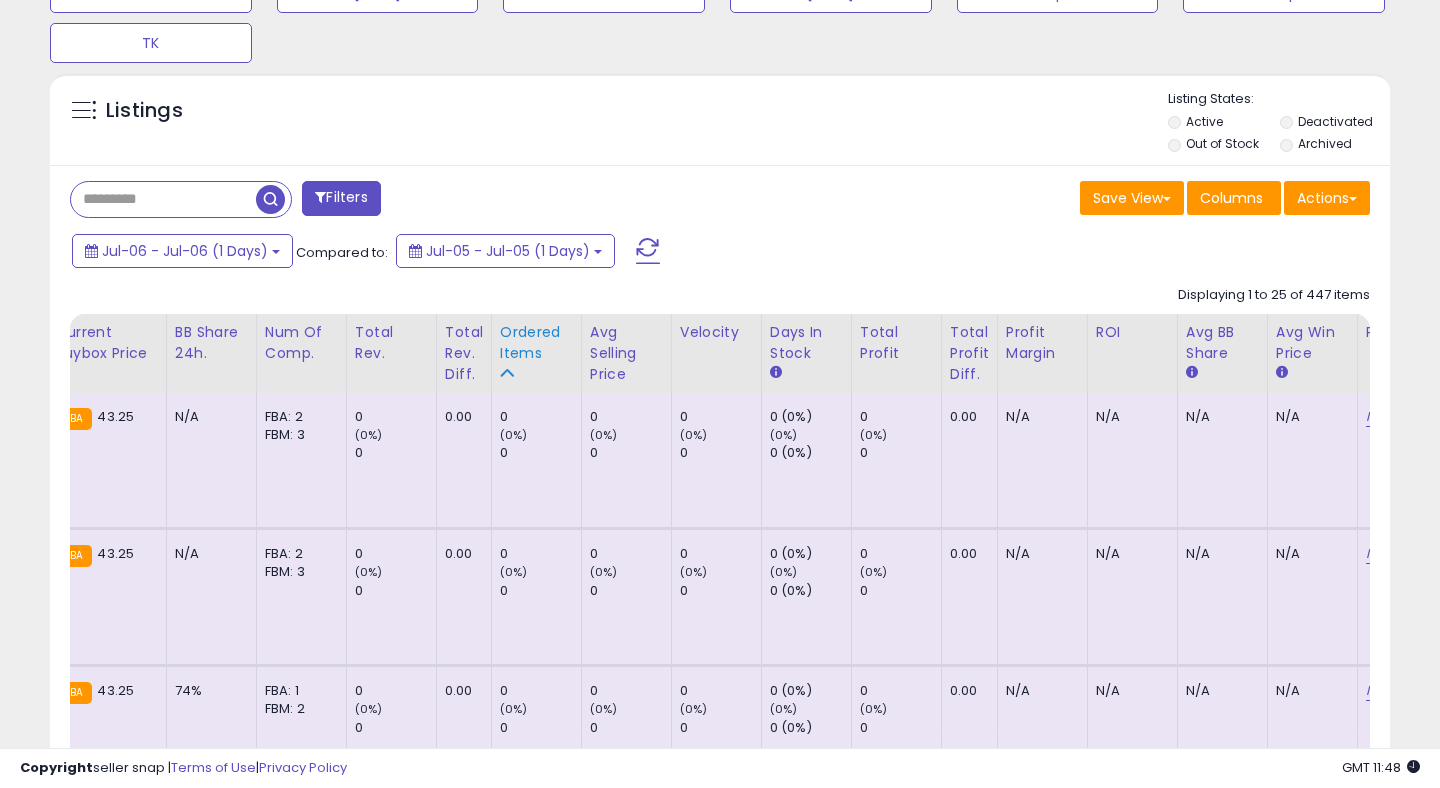 click on "Ordered Items" at bounding box center [536, 343] 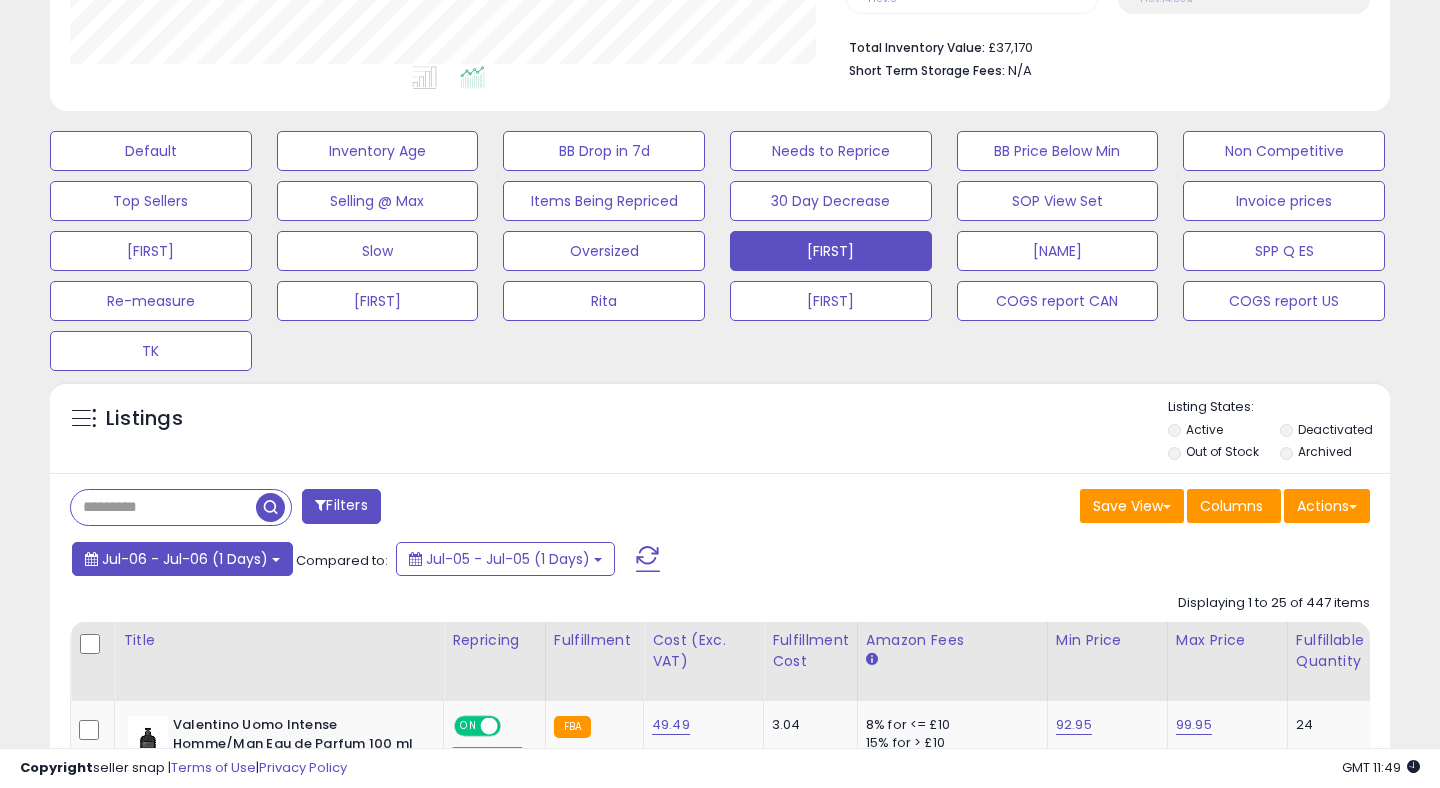 click on "Jul-06 - Jul-06 (1 Days)" at bounding box center (185, 559) 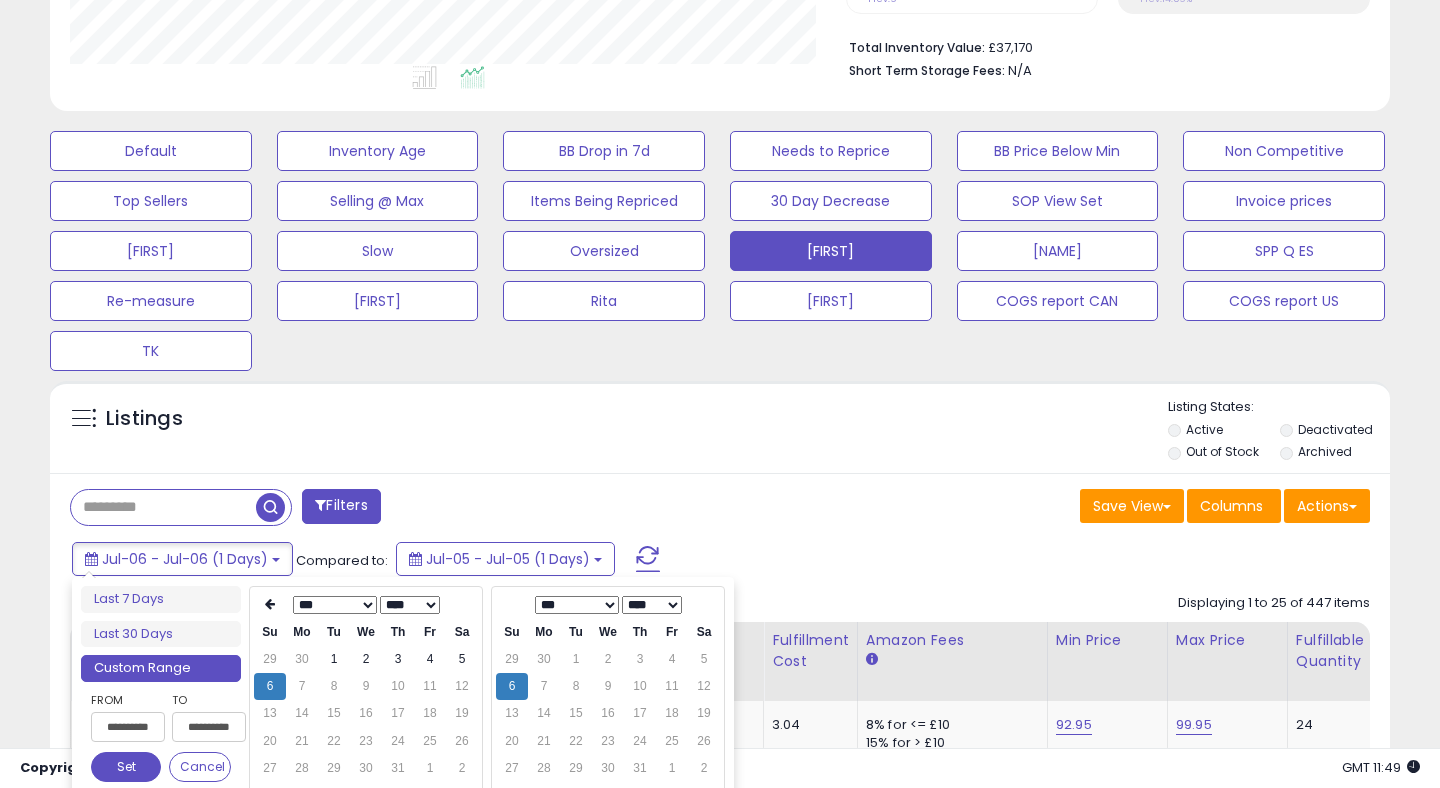 click on "7" at bounding box center [302, 686] 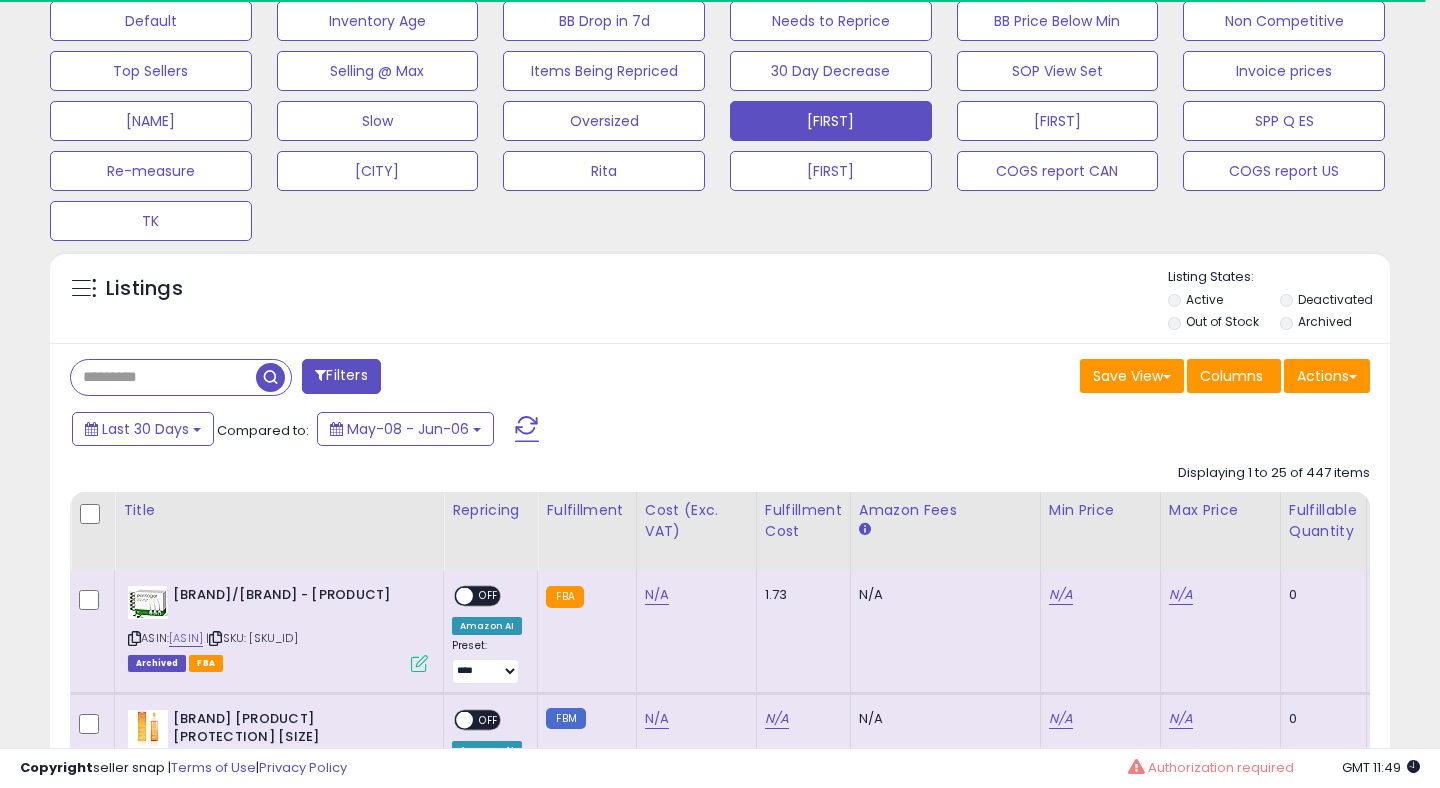 scroll, scrollTop: 645, scrollLeft: 0, axis: vertical 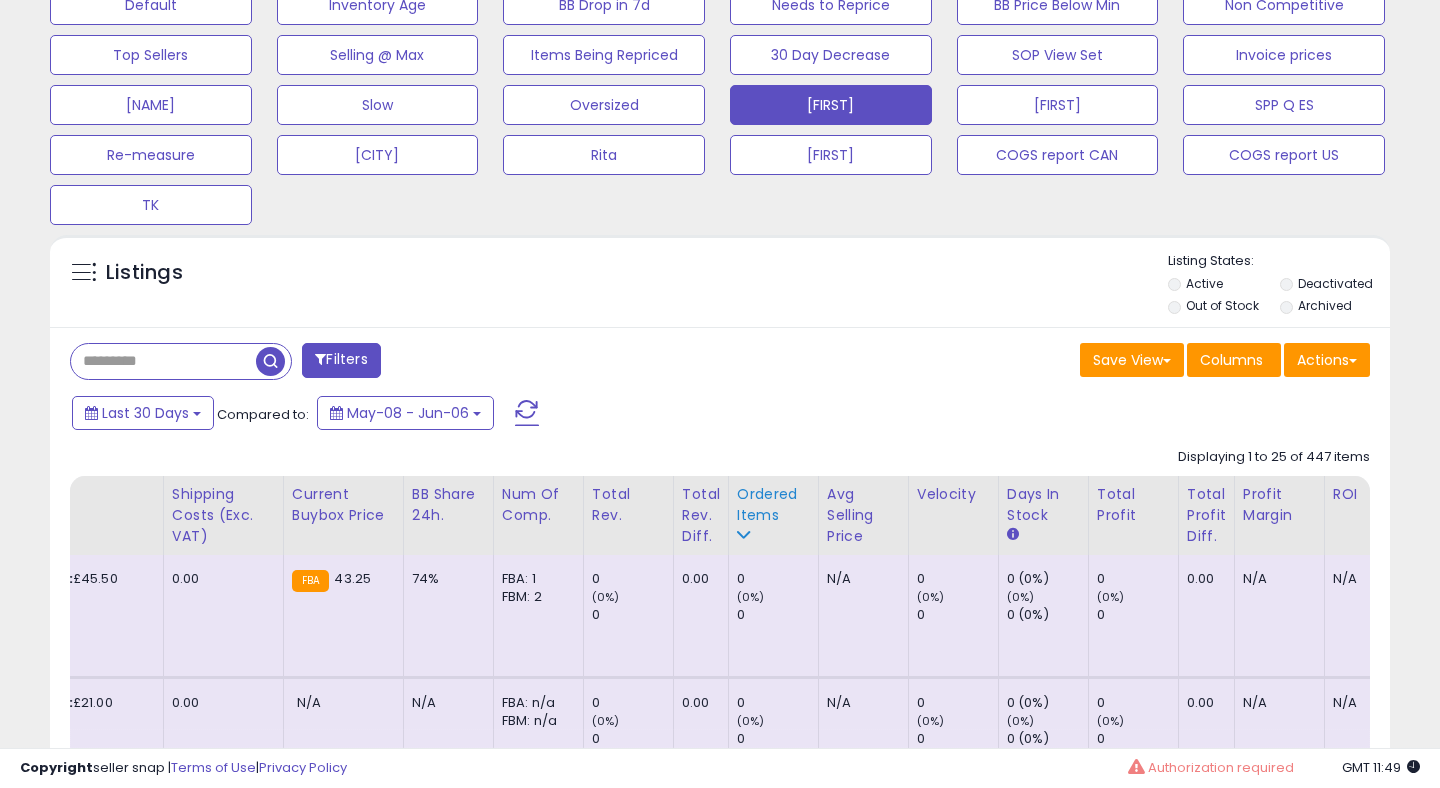 click on "Ordered Items" at bounding box center [773, 505] 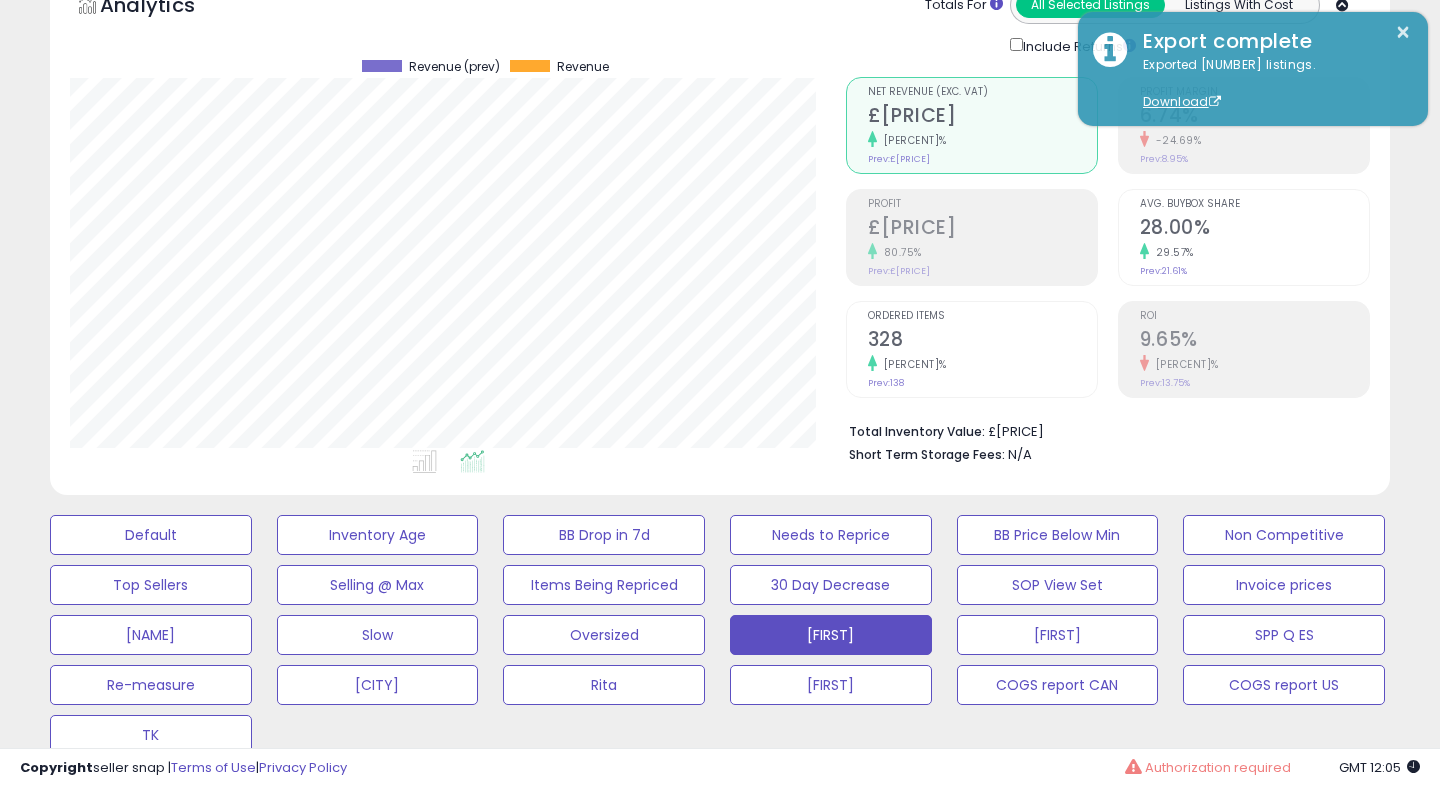 scroll, scrollTop: 0, scrollLeft: 0, axis: both 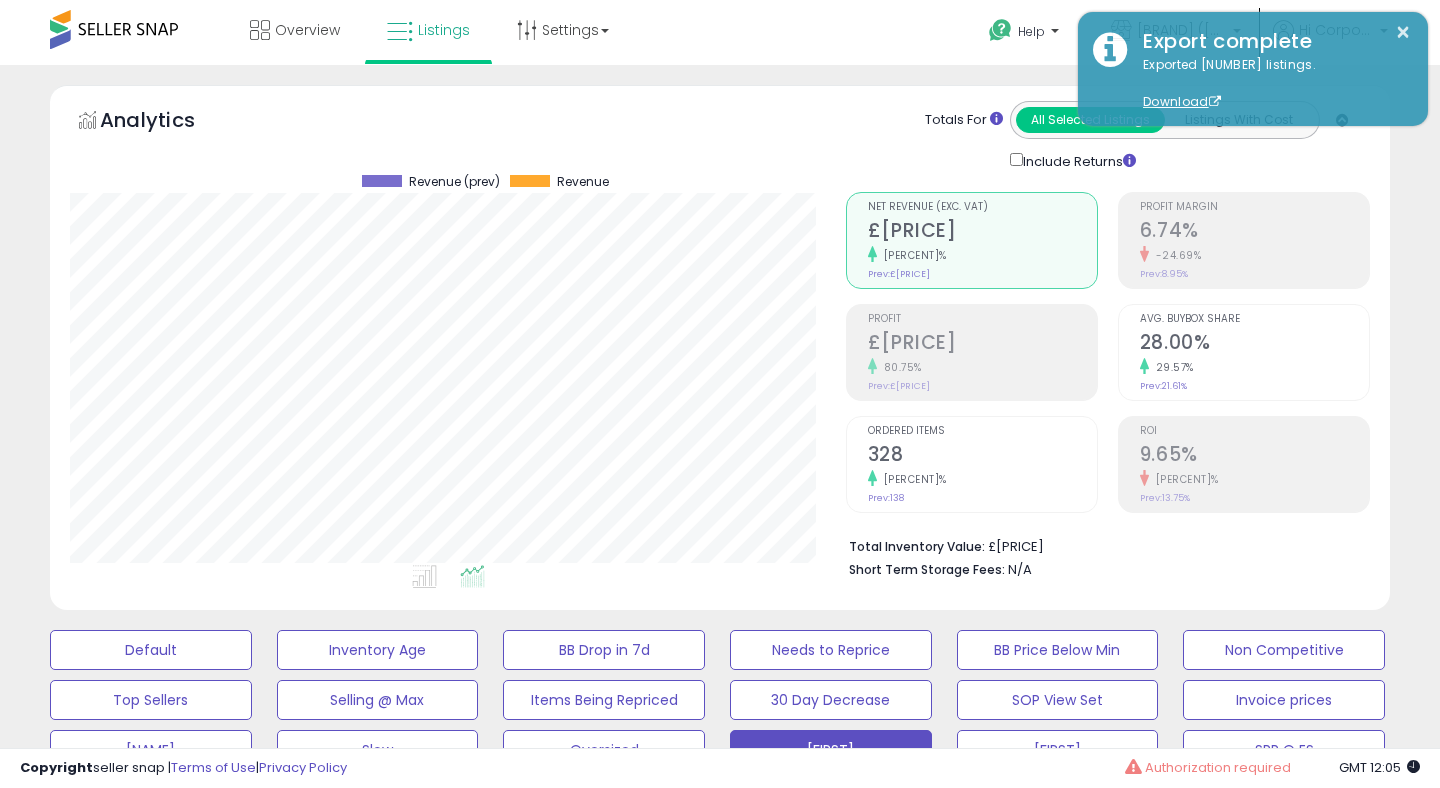 click on "[PERCENT]%" at bounding box center [1254, 255] 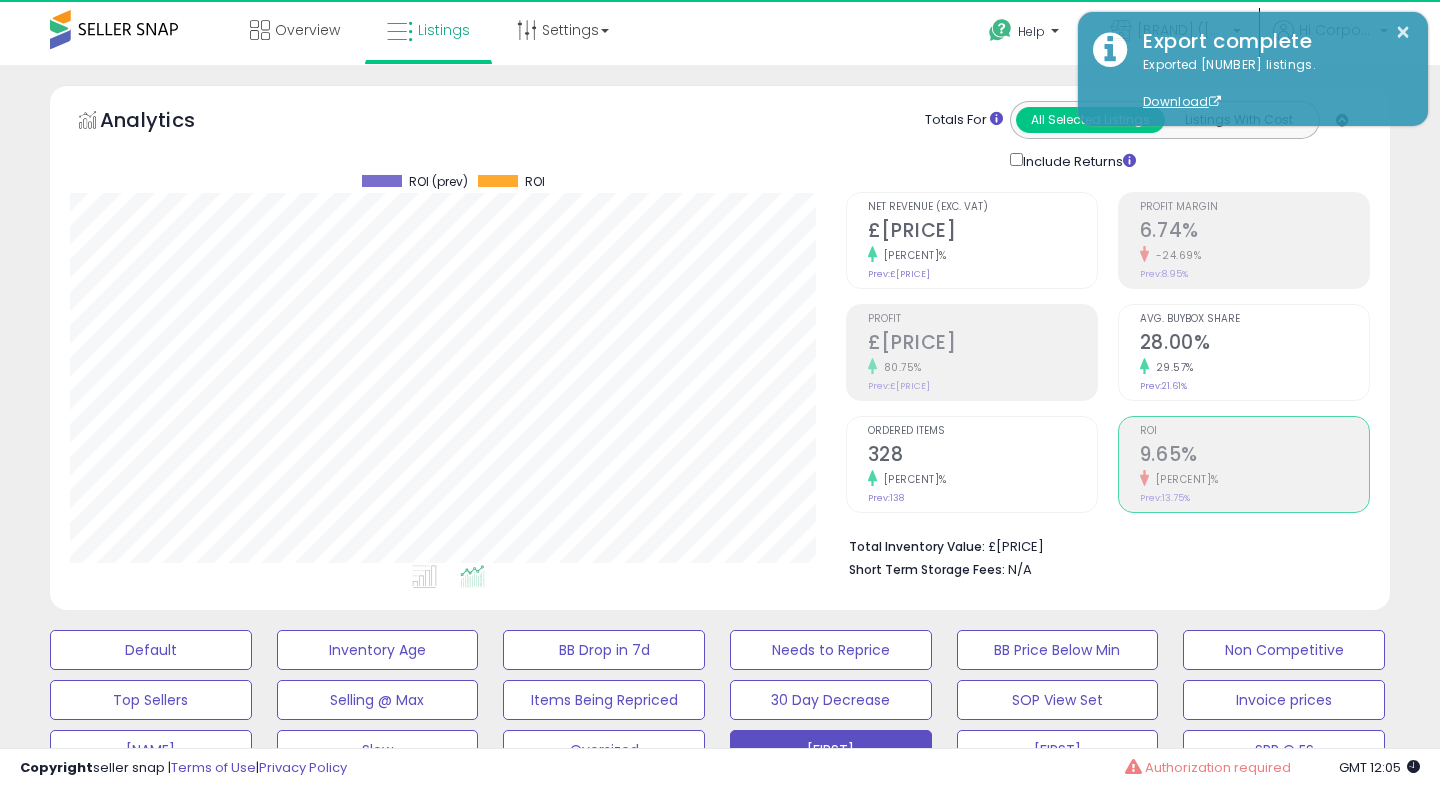 click on "[PERCENT]%" at bounding box center (1254, 479) 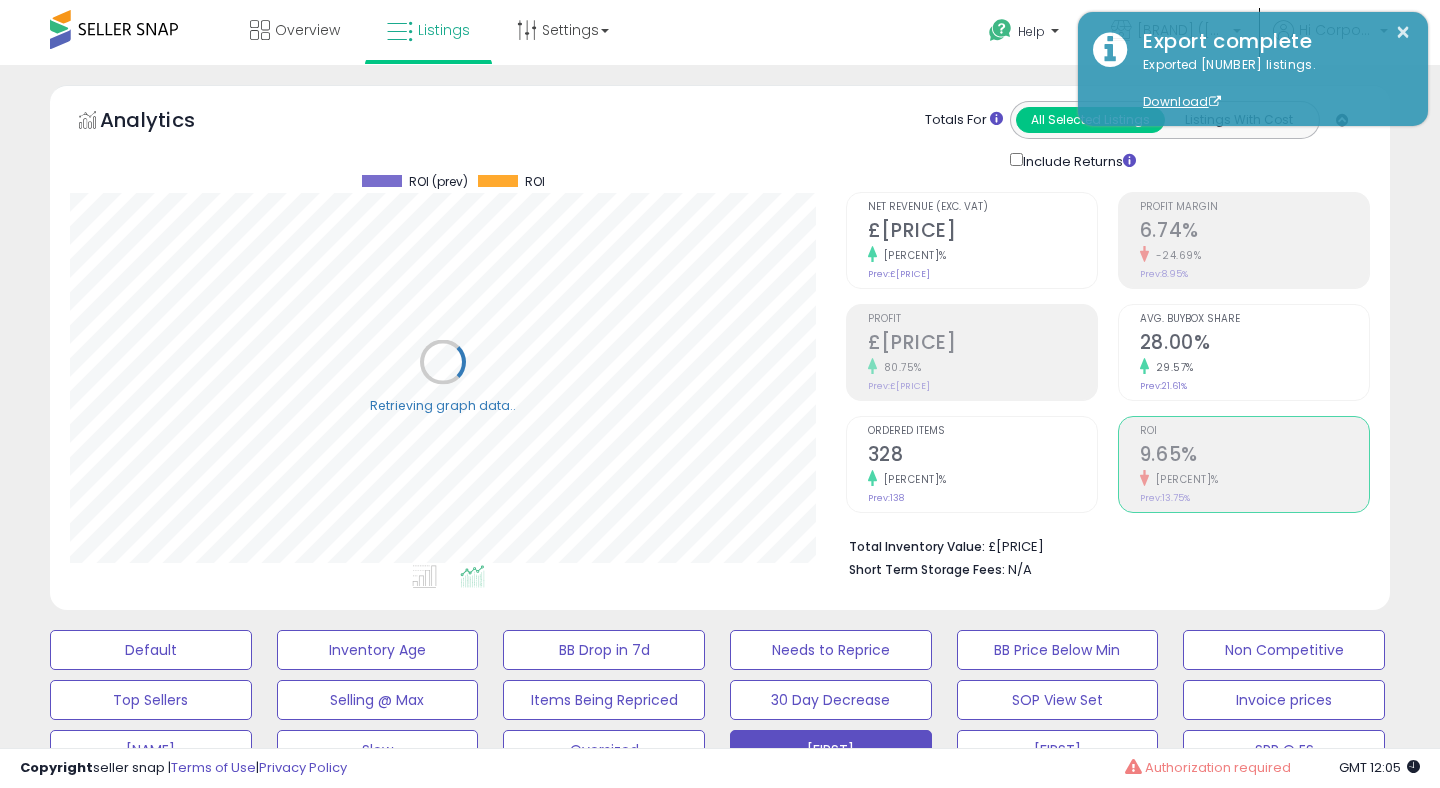 scroll, scrollTop: 999590, scrollLeft: 999224, axis: both 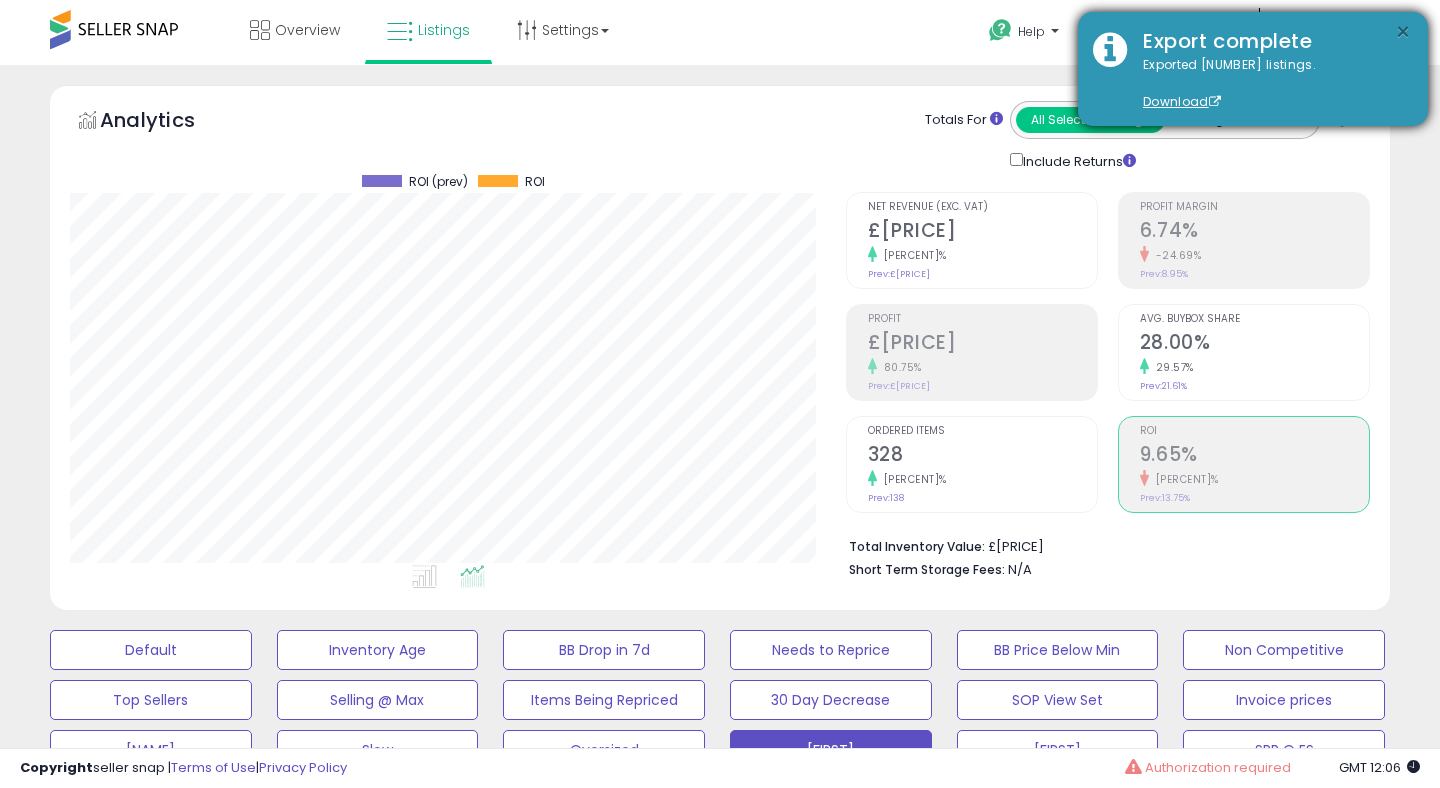 click on "×" at bounding box center (1403, 32) 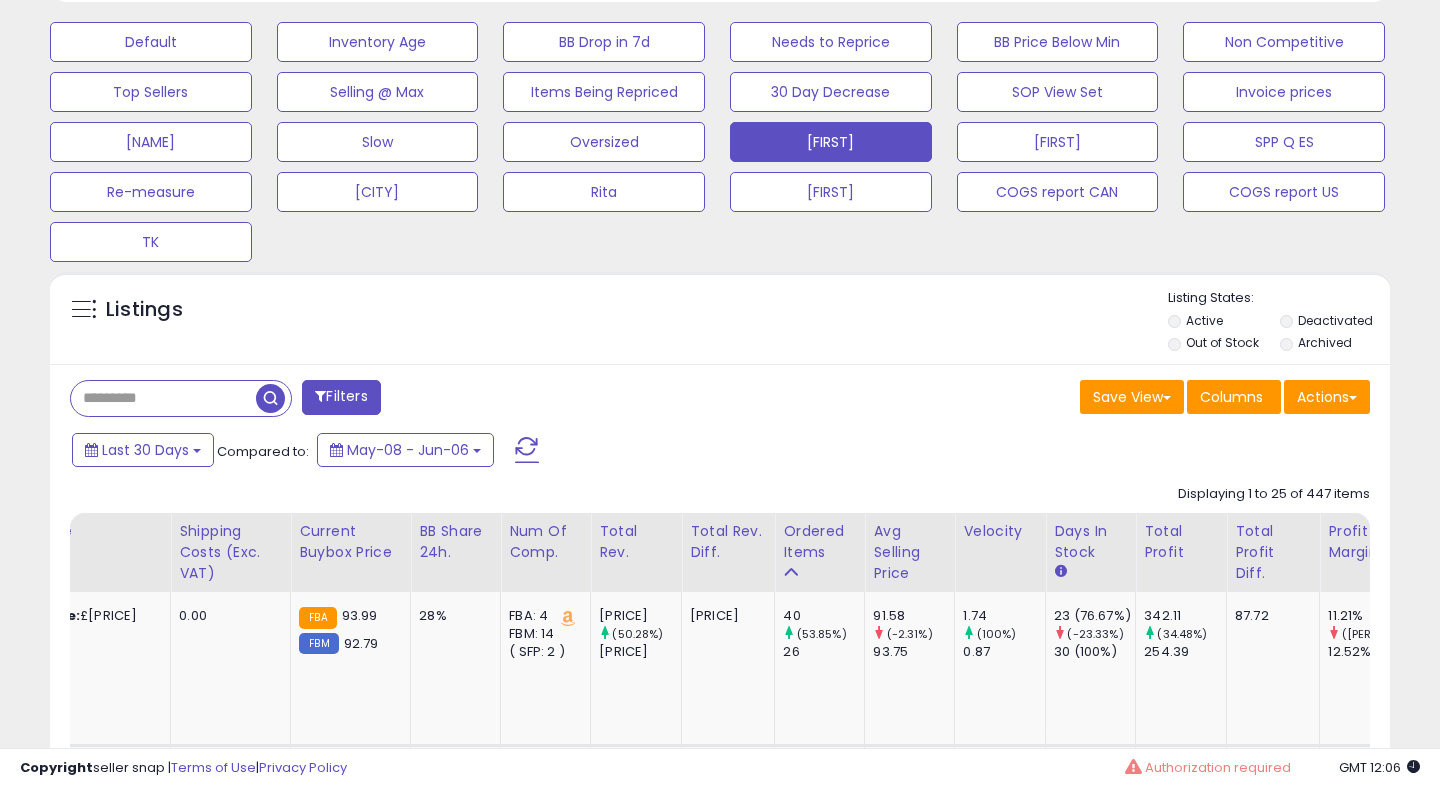 scroll, scrollTop: 615, scrollLeft: 0, axis: vertical 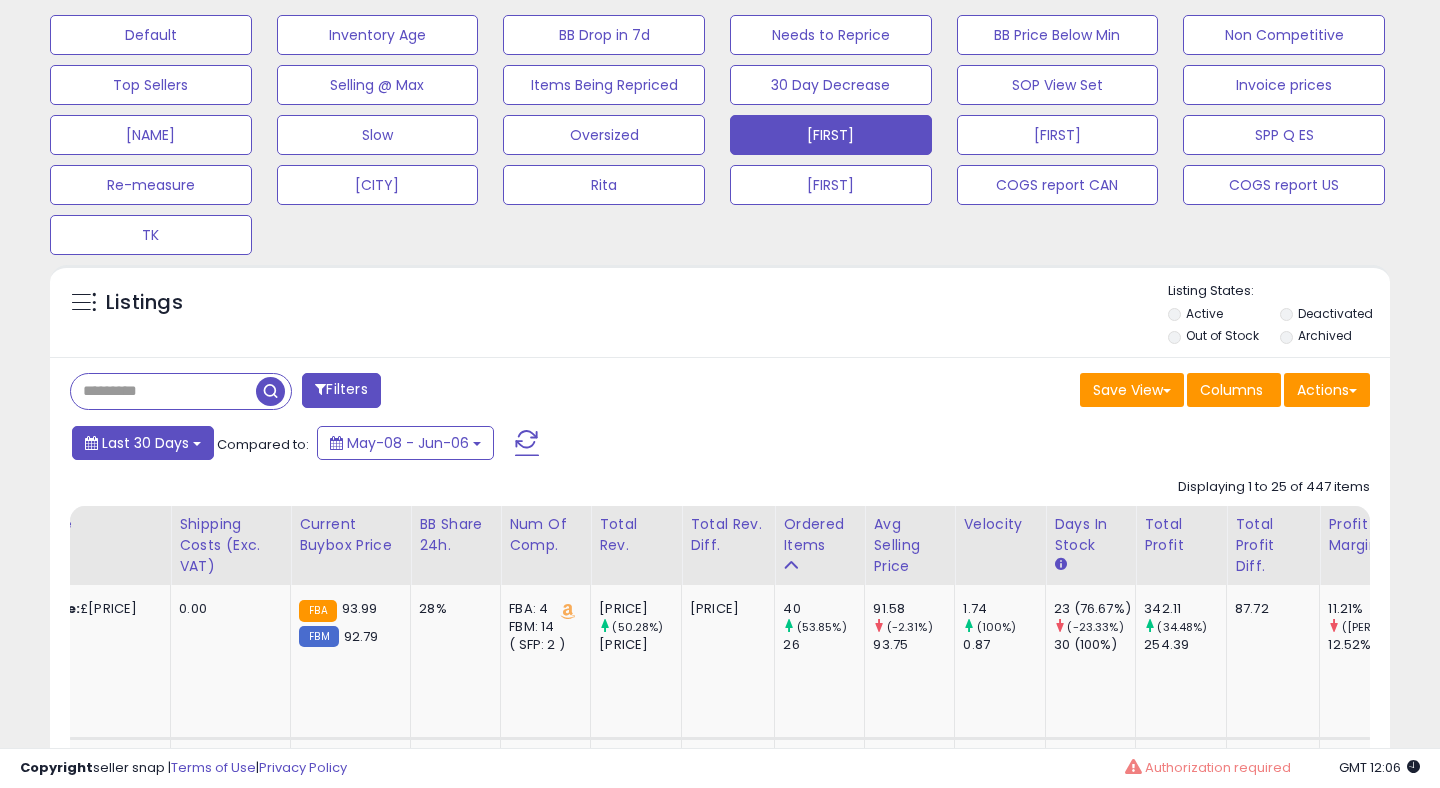 click on "Last 30 Days" at bounding box center (145, 443) 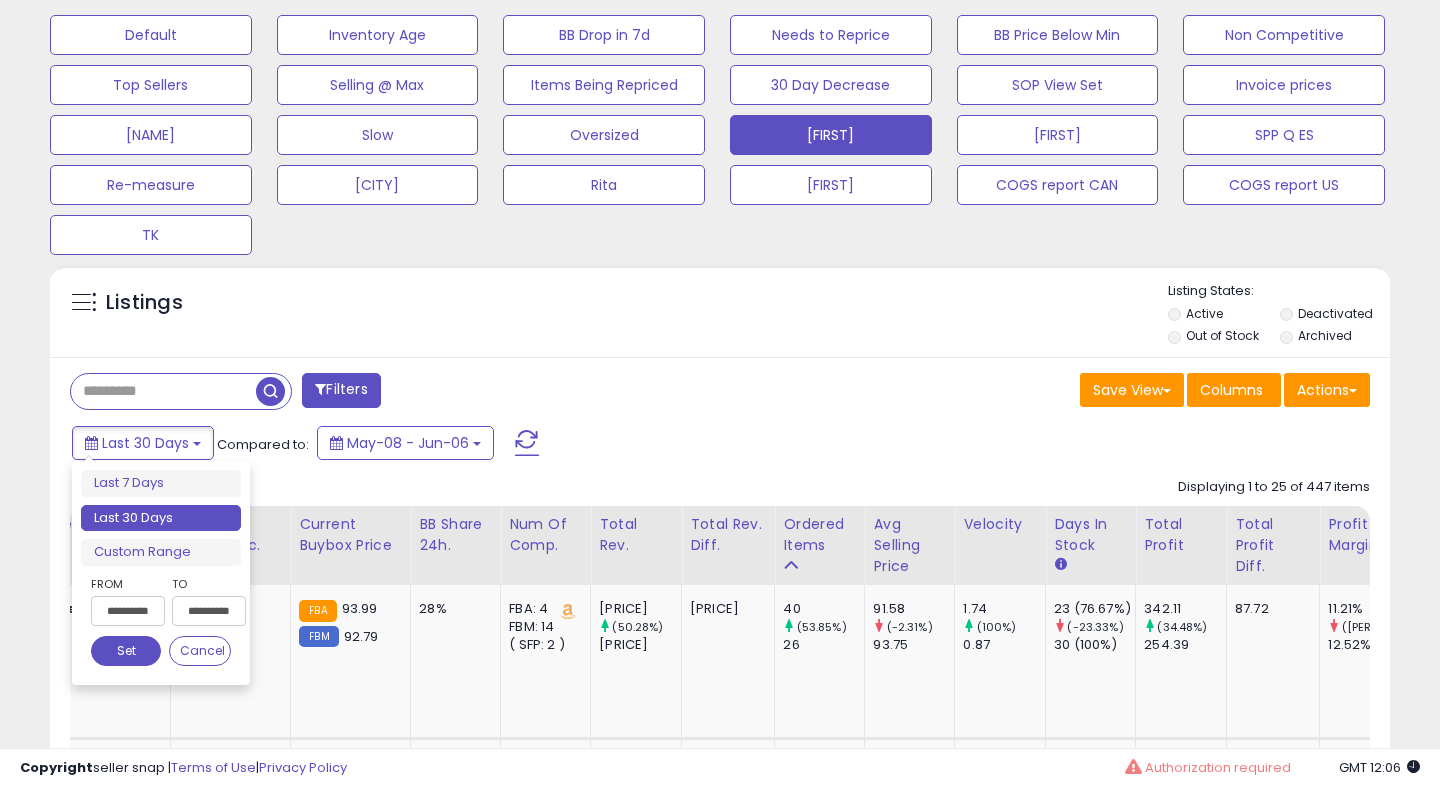 click on "**********" at bounding box center [128, 611] 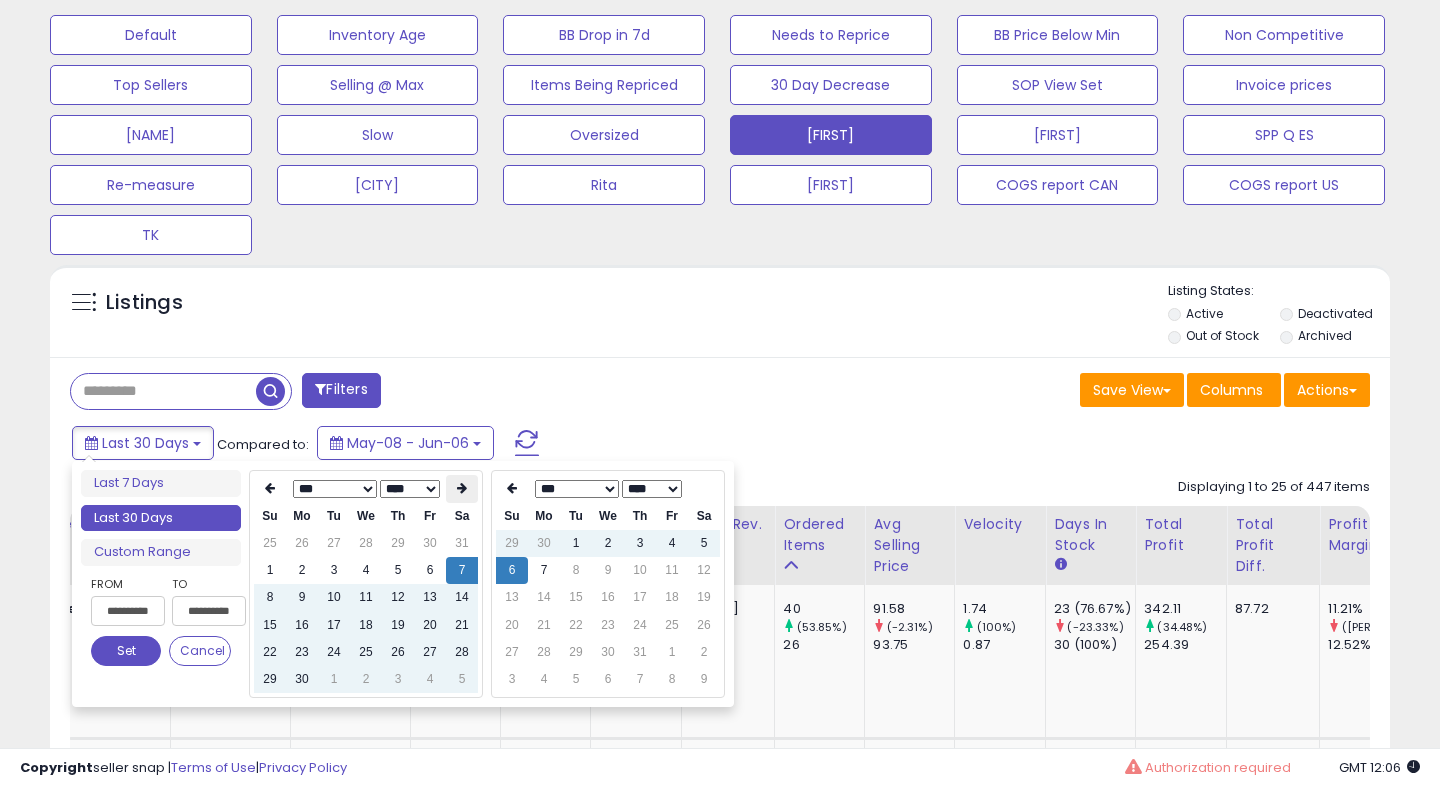 click at bounding box center [462, 488] 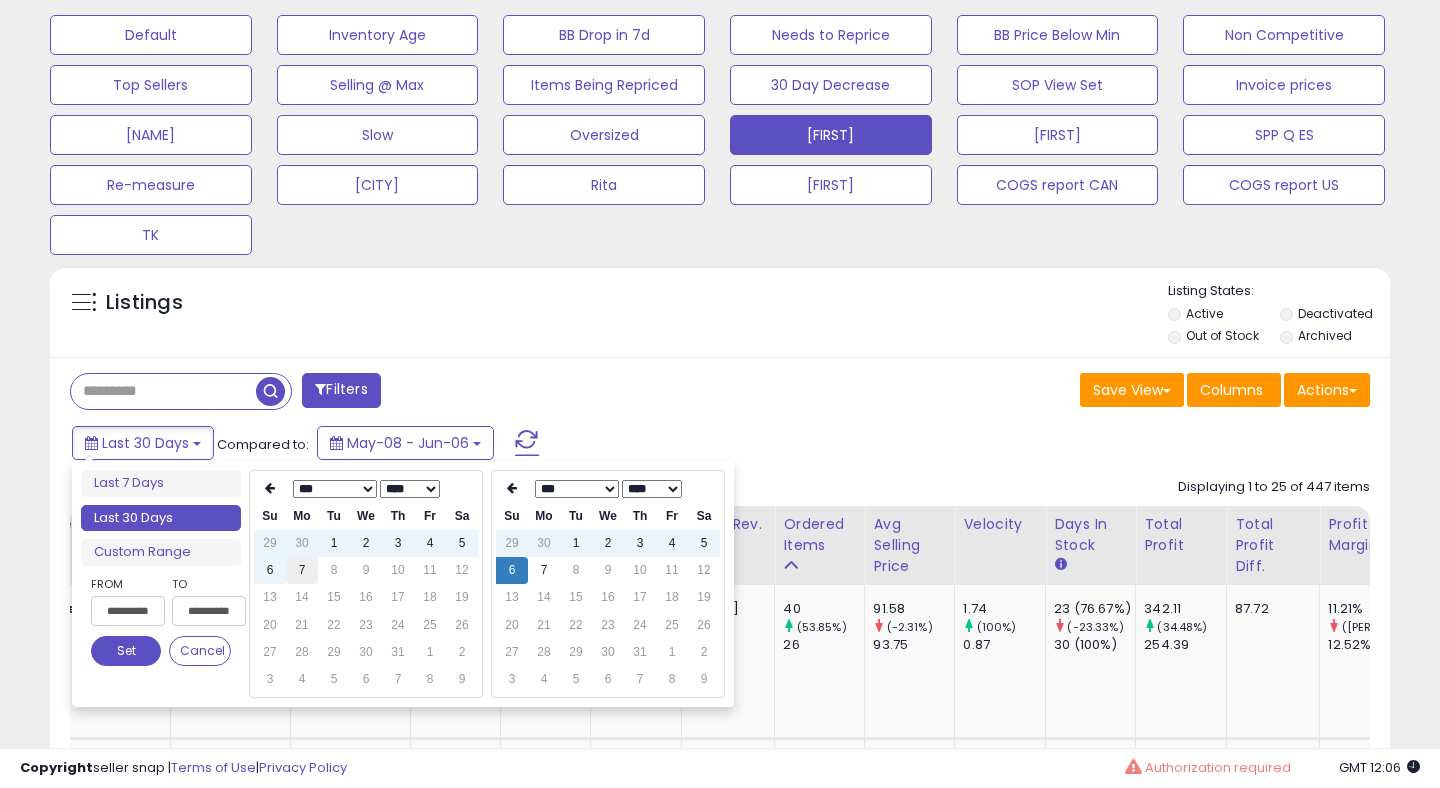 click on "7" at bounding box center [302, 543] 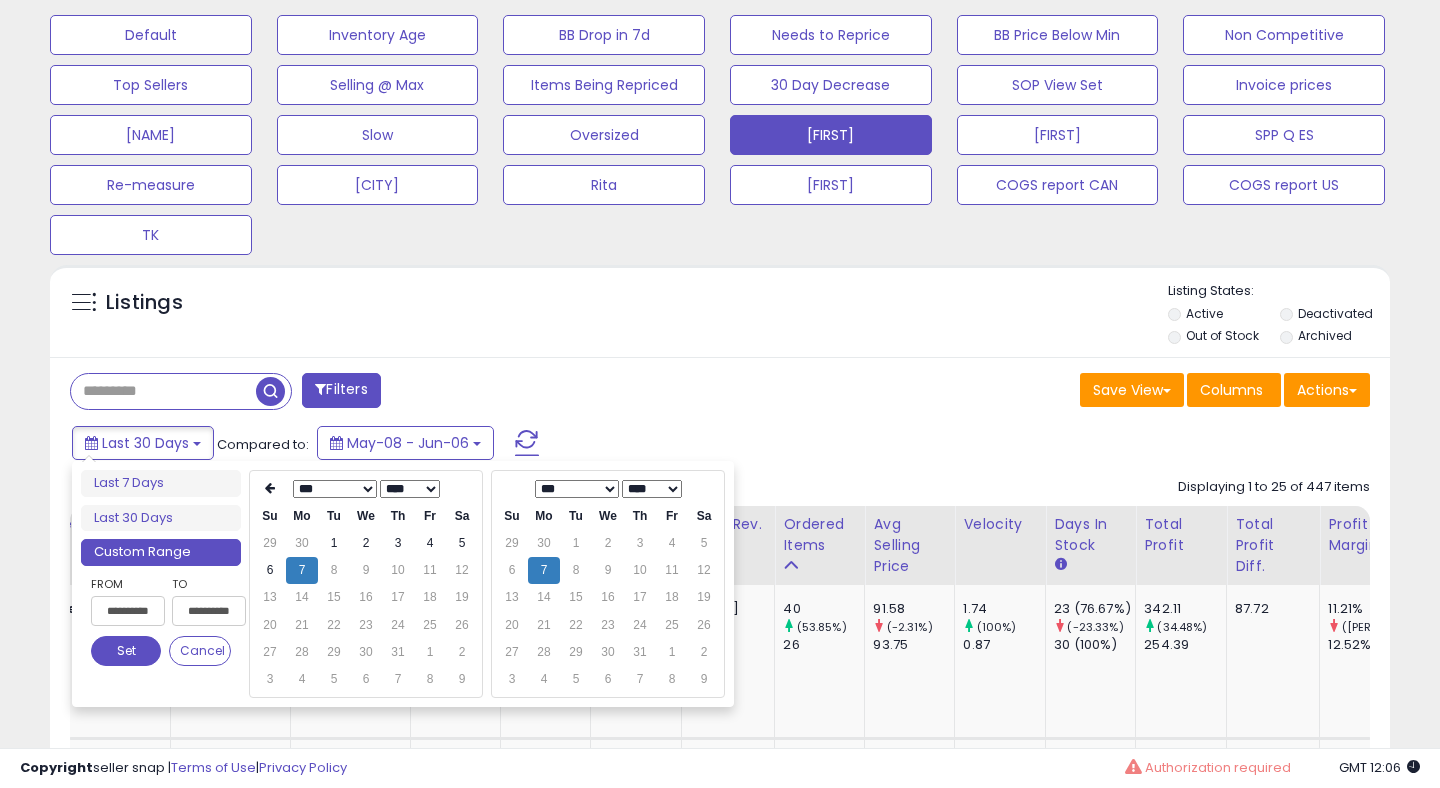 click on "Set" at bounding box center [126, 651] 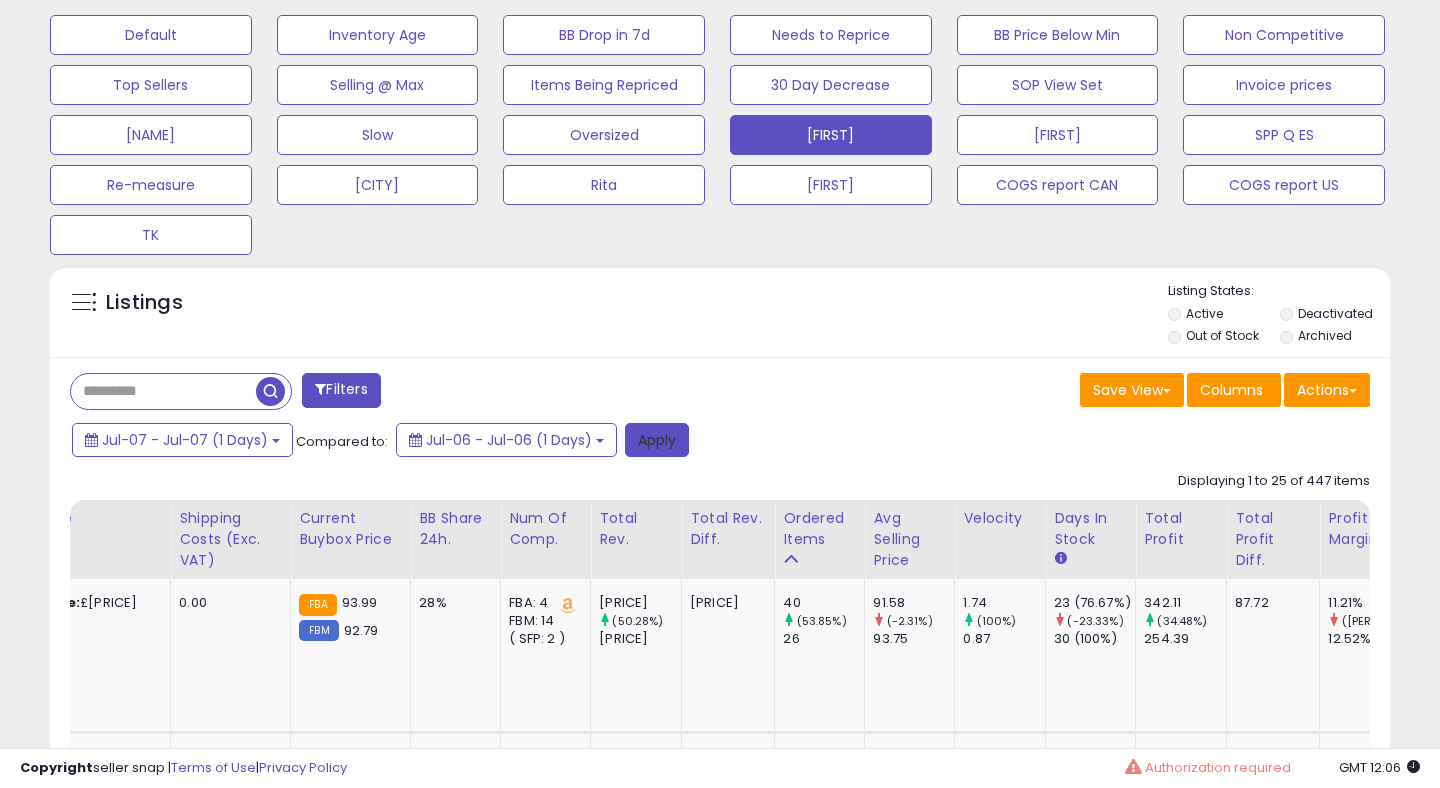 click on "Apply" at bounding box center (657, 440) 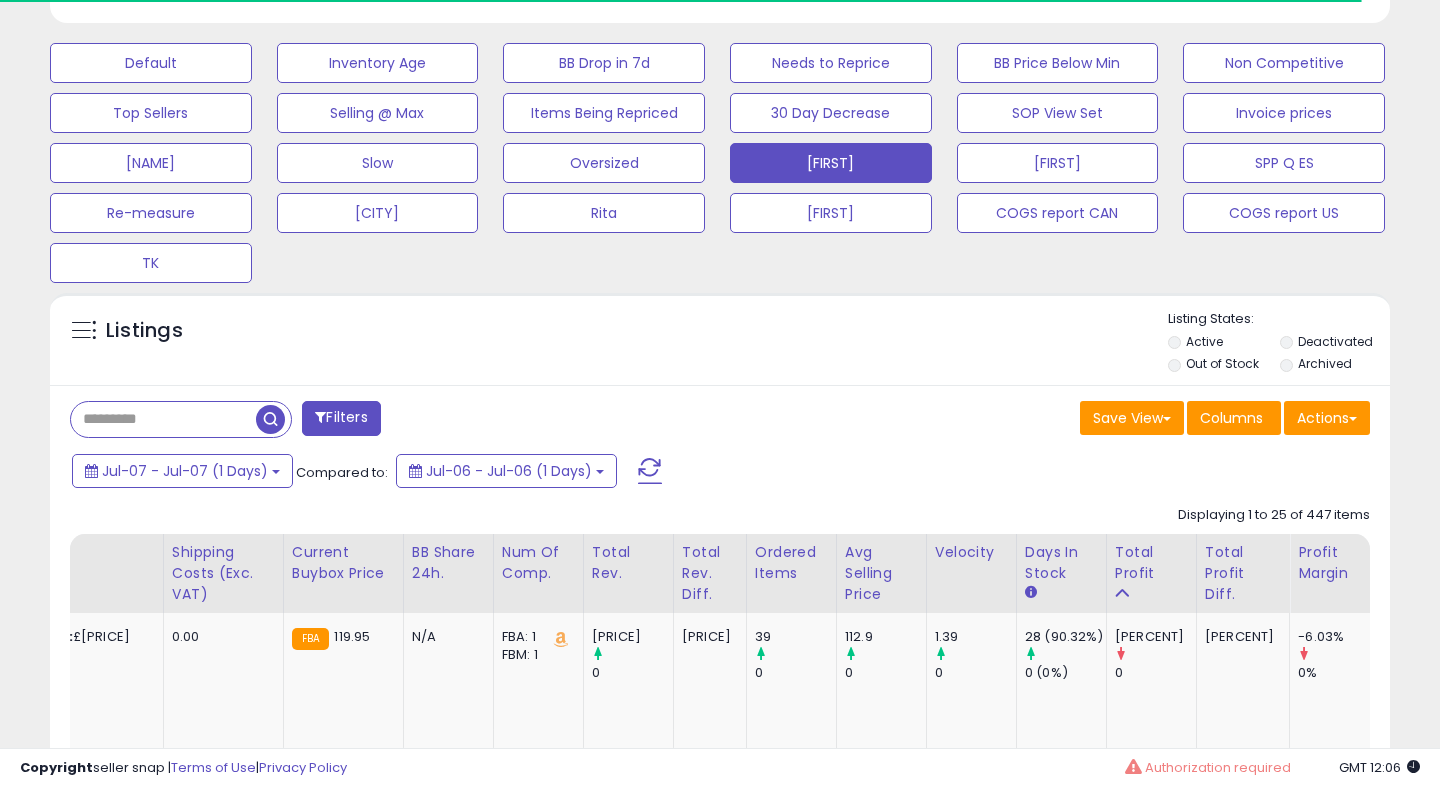 scroll, scrollTop: 615, scrollLeft: 0, axis: vertical 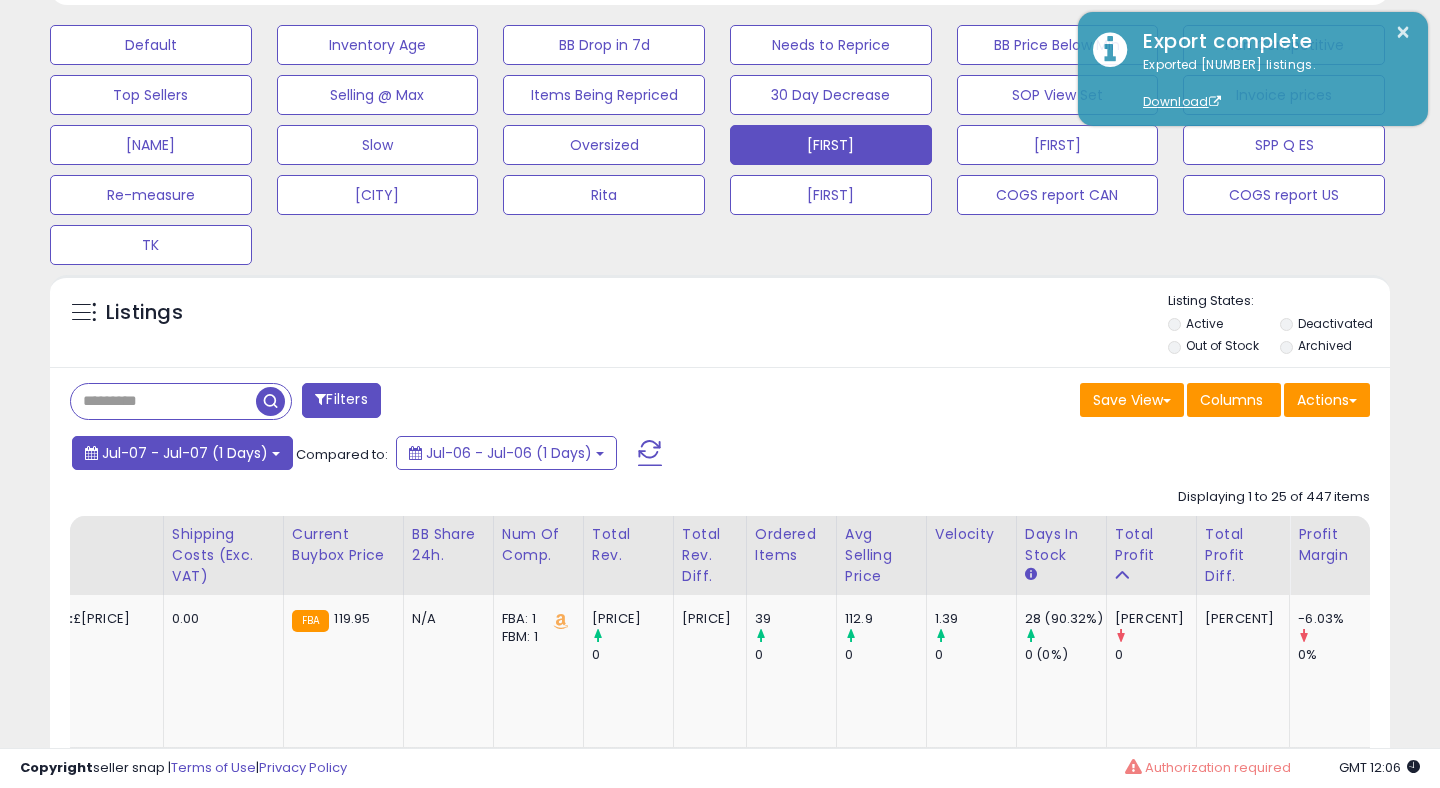 click on "Jul-07 - Jul-07 (1 Days)" at bounding box center [185, 453] 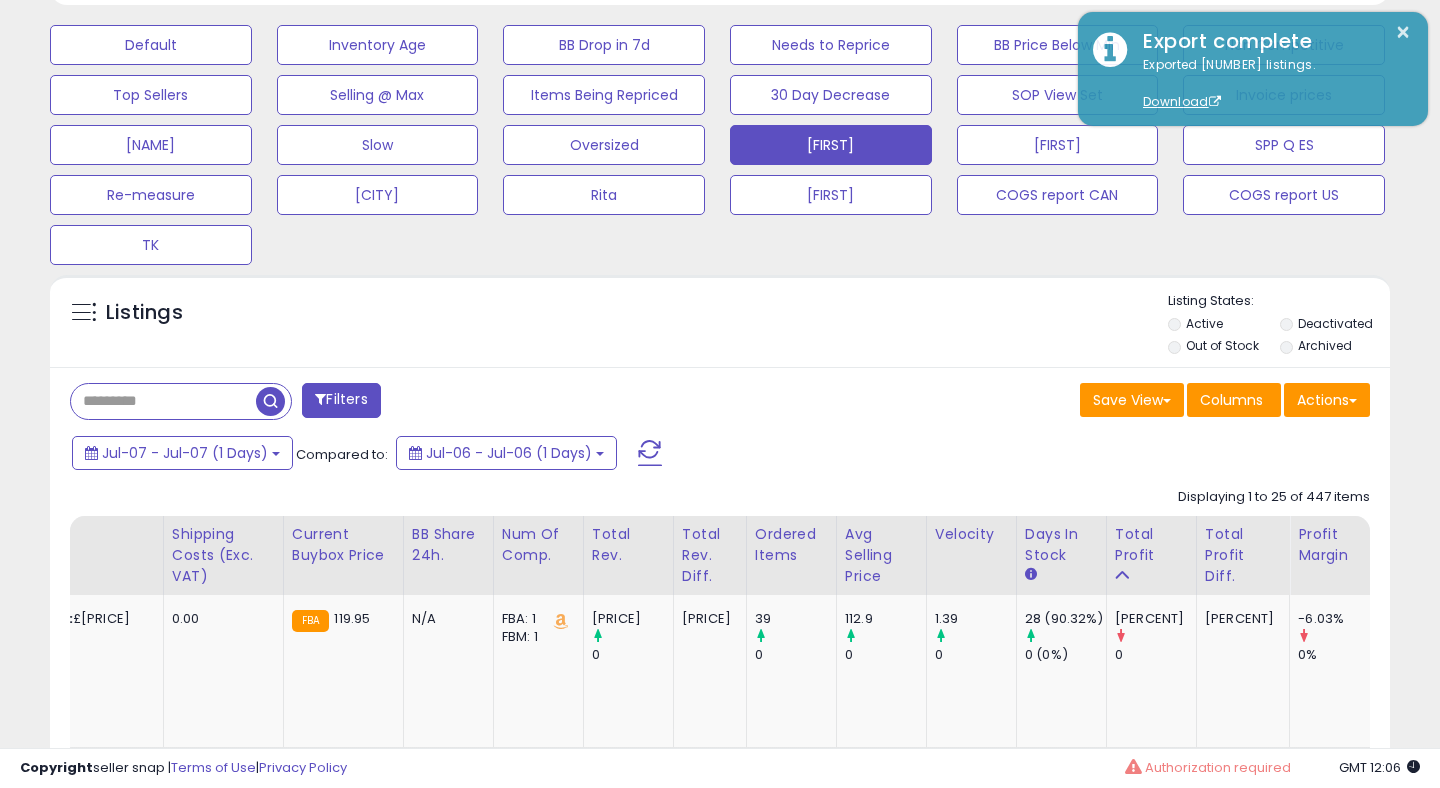 click on "Filters
Save View
Save As New View" at bounding box center (720, 2184) 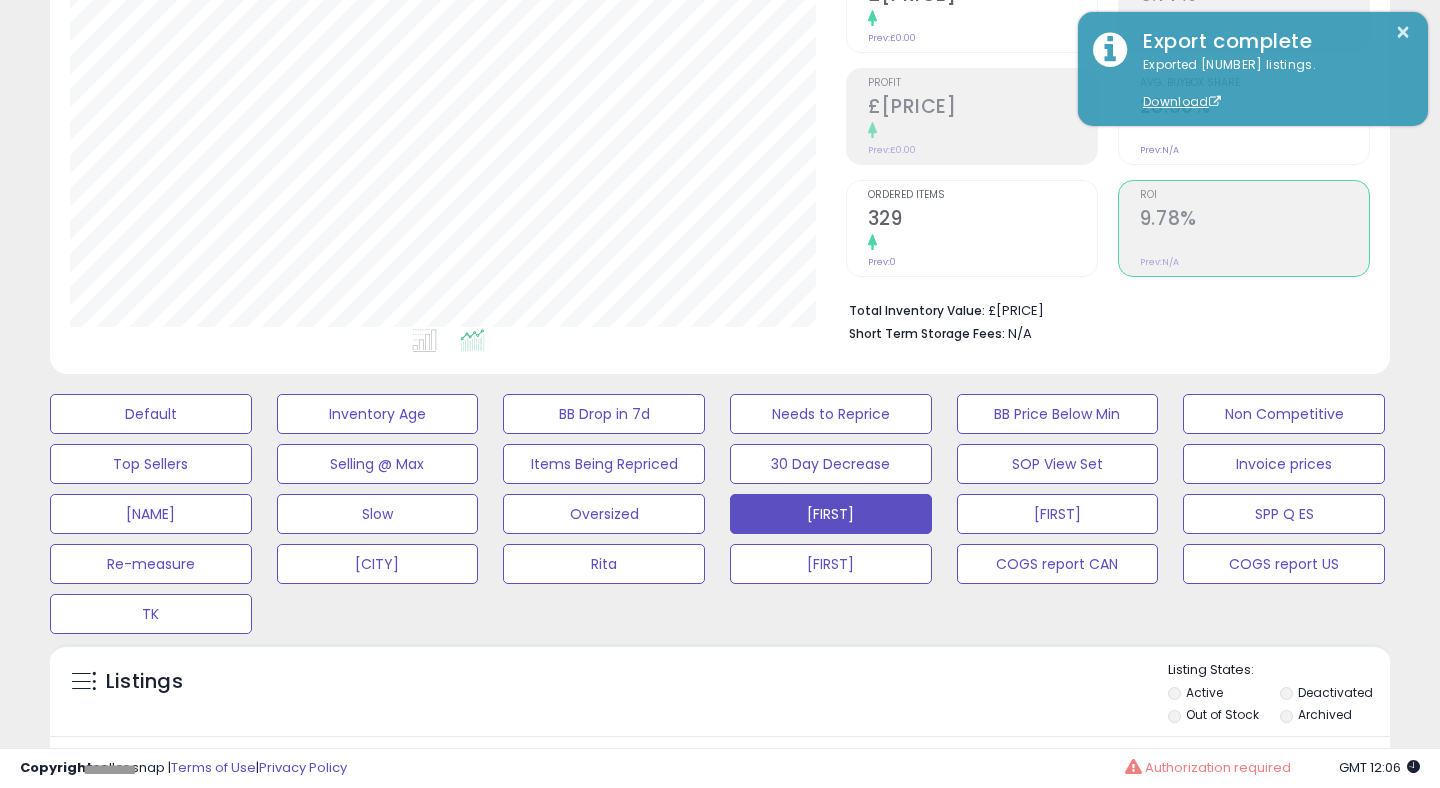 scroll, scrollTop: 0, scrollLeft: 0, axis: both 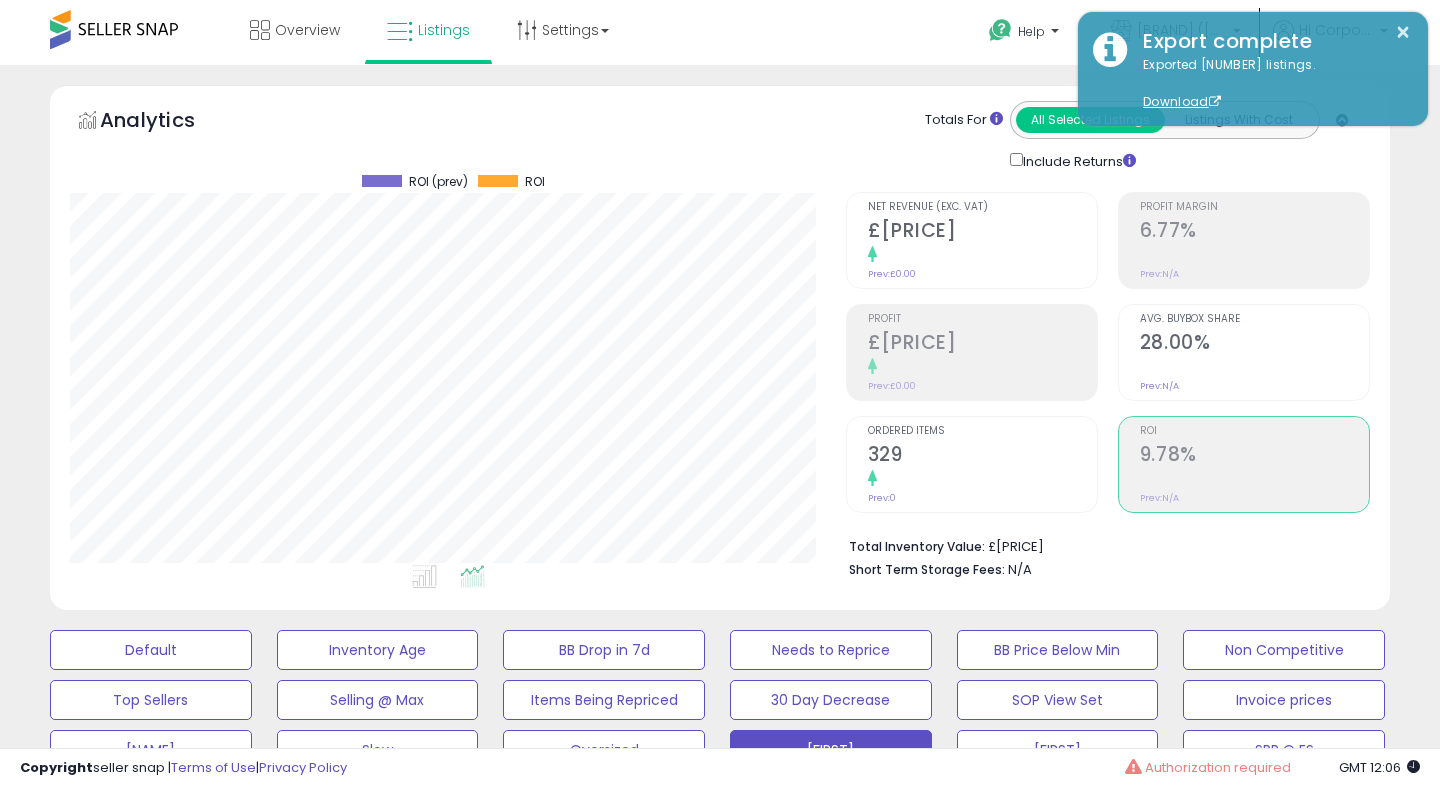 click on "Net Revenue (Exc. VAT)" at bounding box center (982, 207) 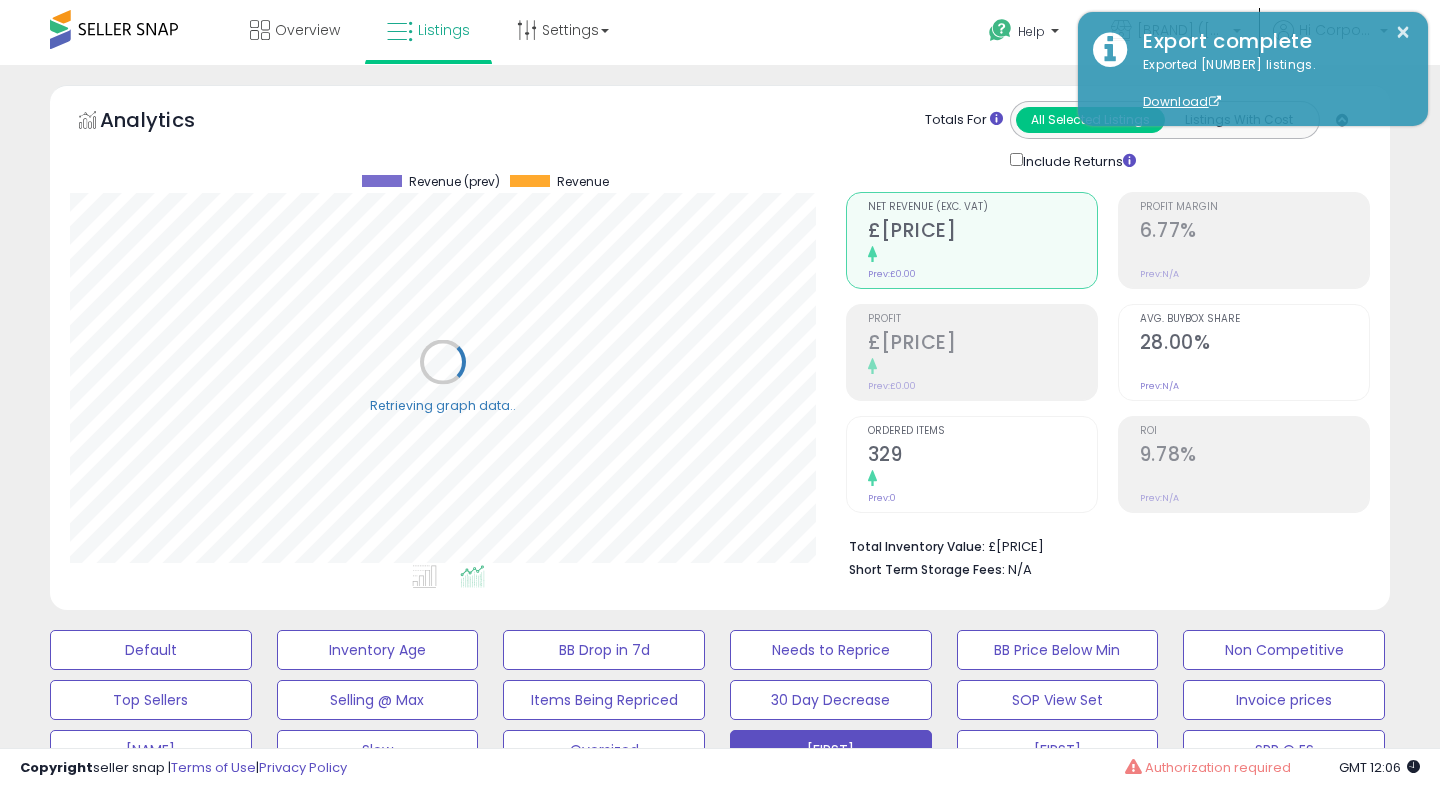 scroll, scrollTop: 999590, scrollLeft: 999224, axis: both 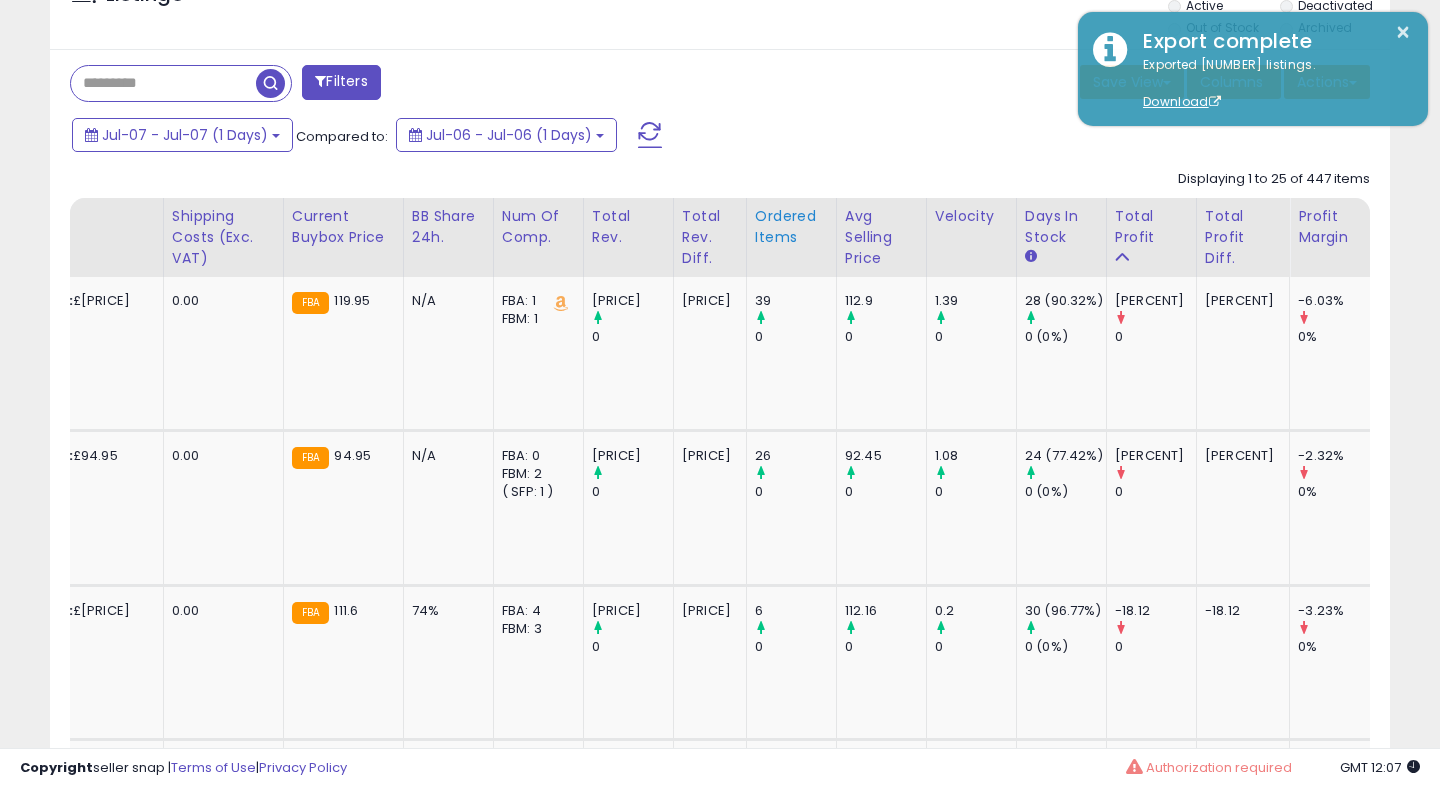 click on "Ordered Items" at bounding box center [791, 227] 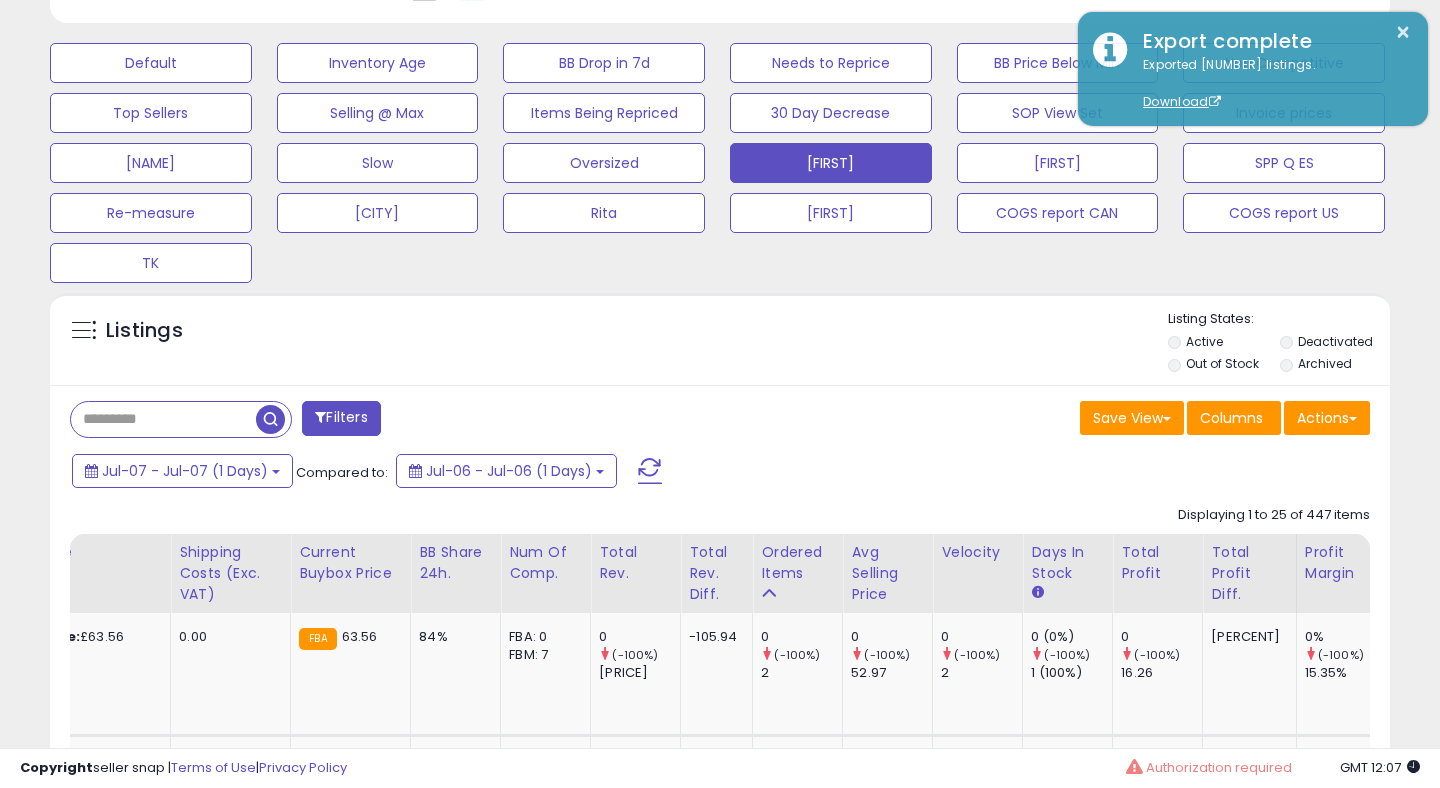 scroll, scrollTop: 923, scrollLeft: 0, axis: vertical 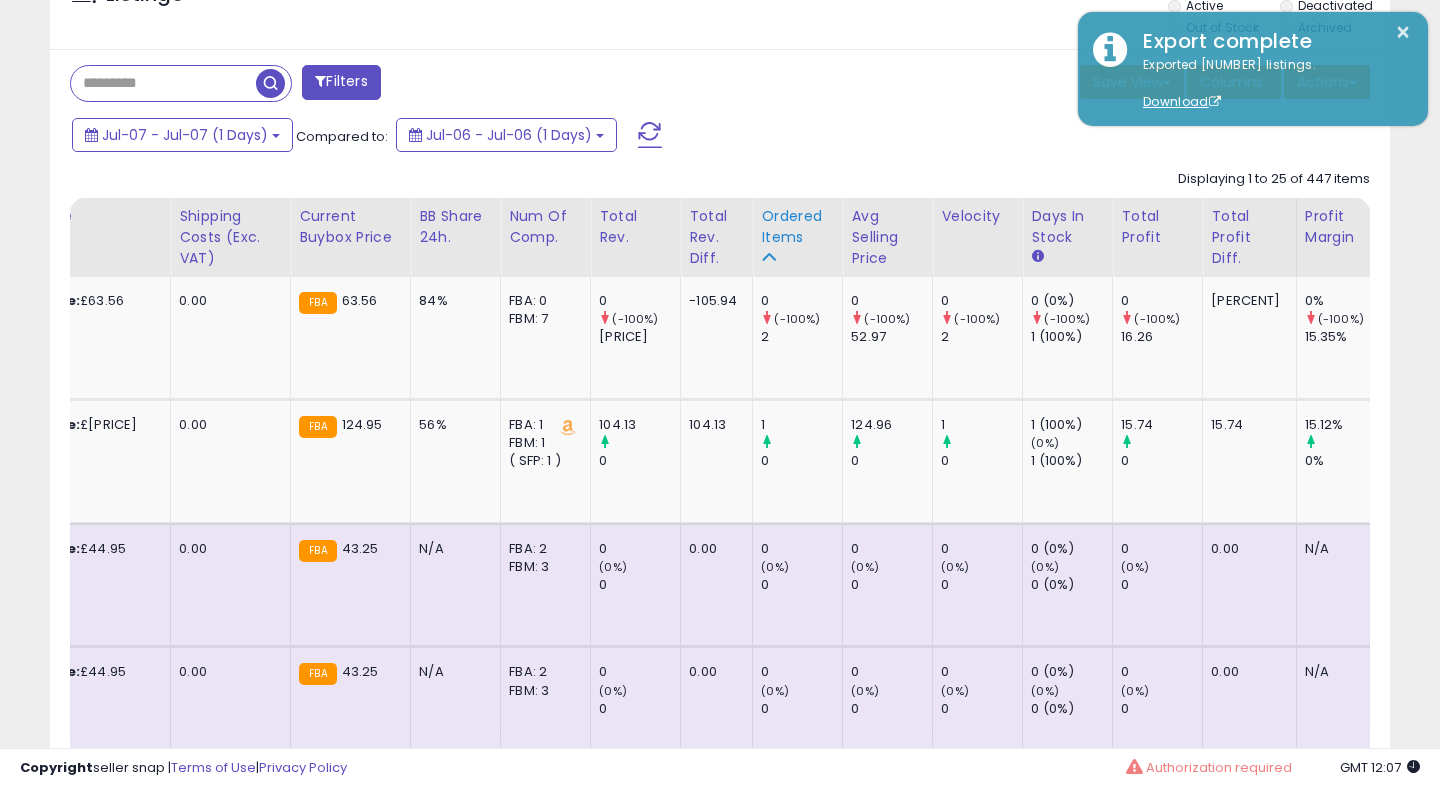 click on "Ordered Items" at bounding box center (797, 227) 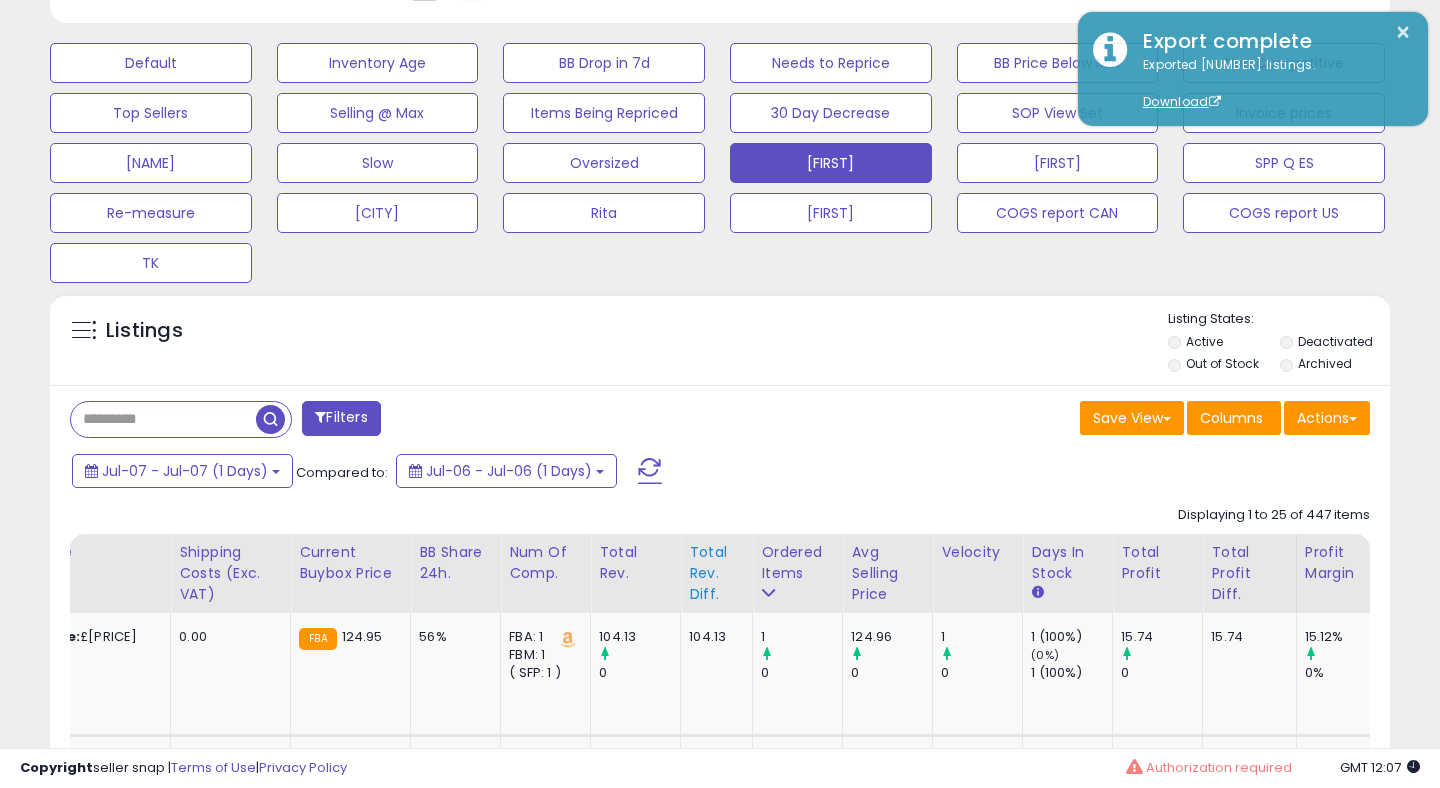 scroll, scrollTop: 923, scrollLeft: 0, axis: vertical 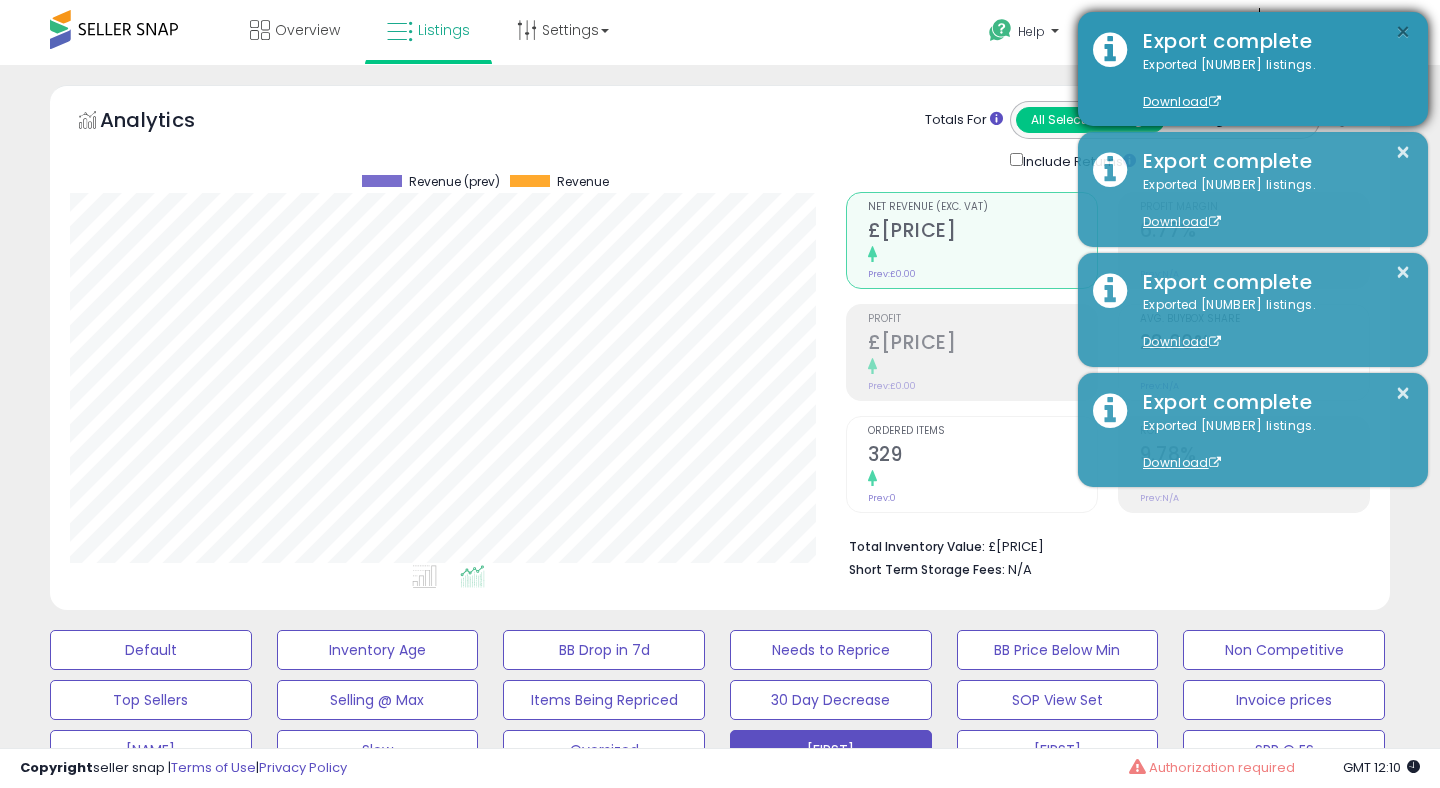 click on "×" at bounding box center [1403, 32] 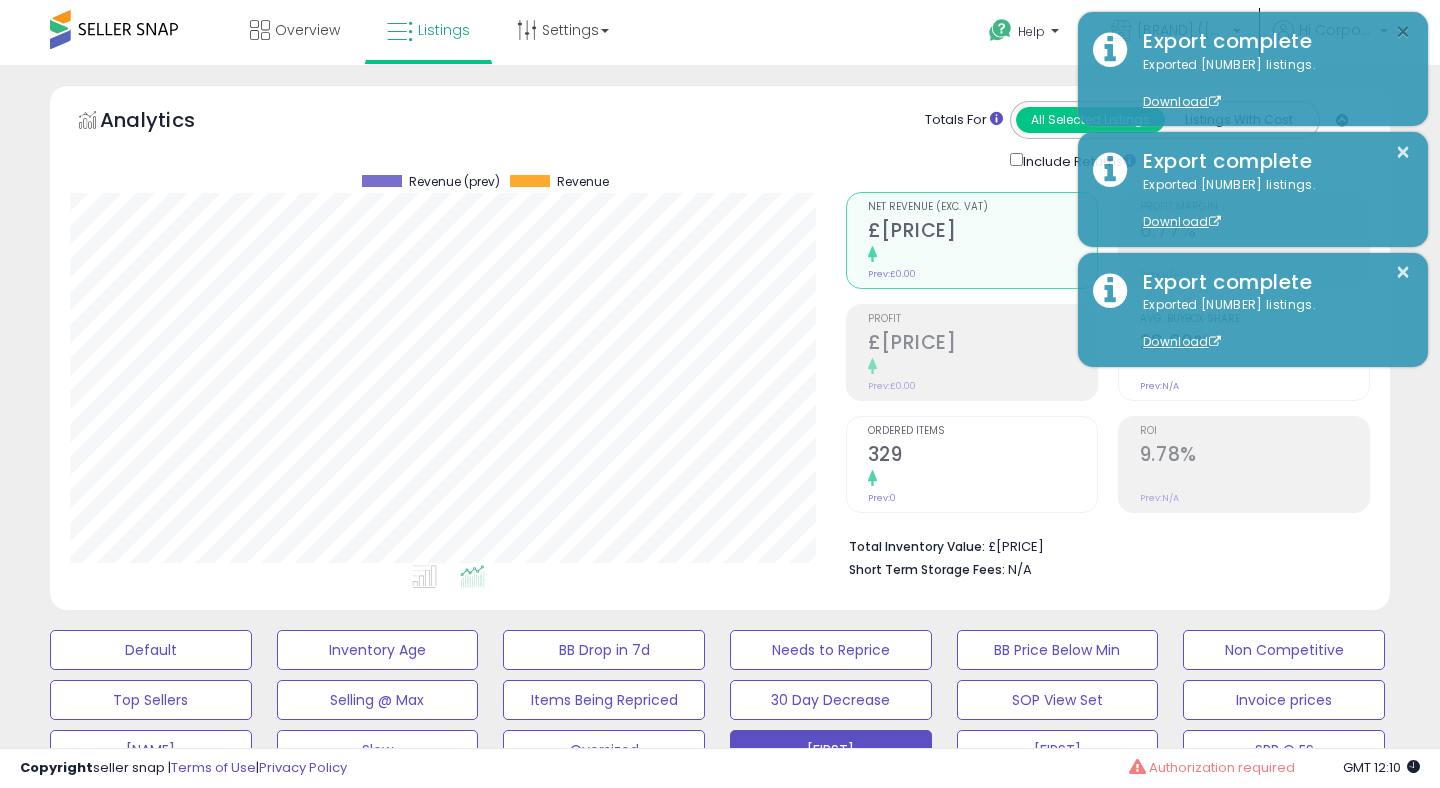 click on "×" at bounding box center [1403, 32] 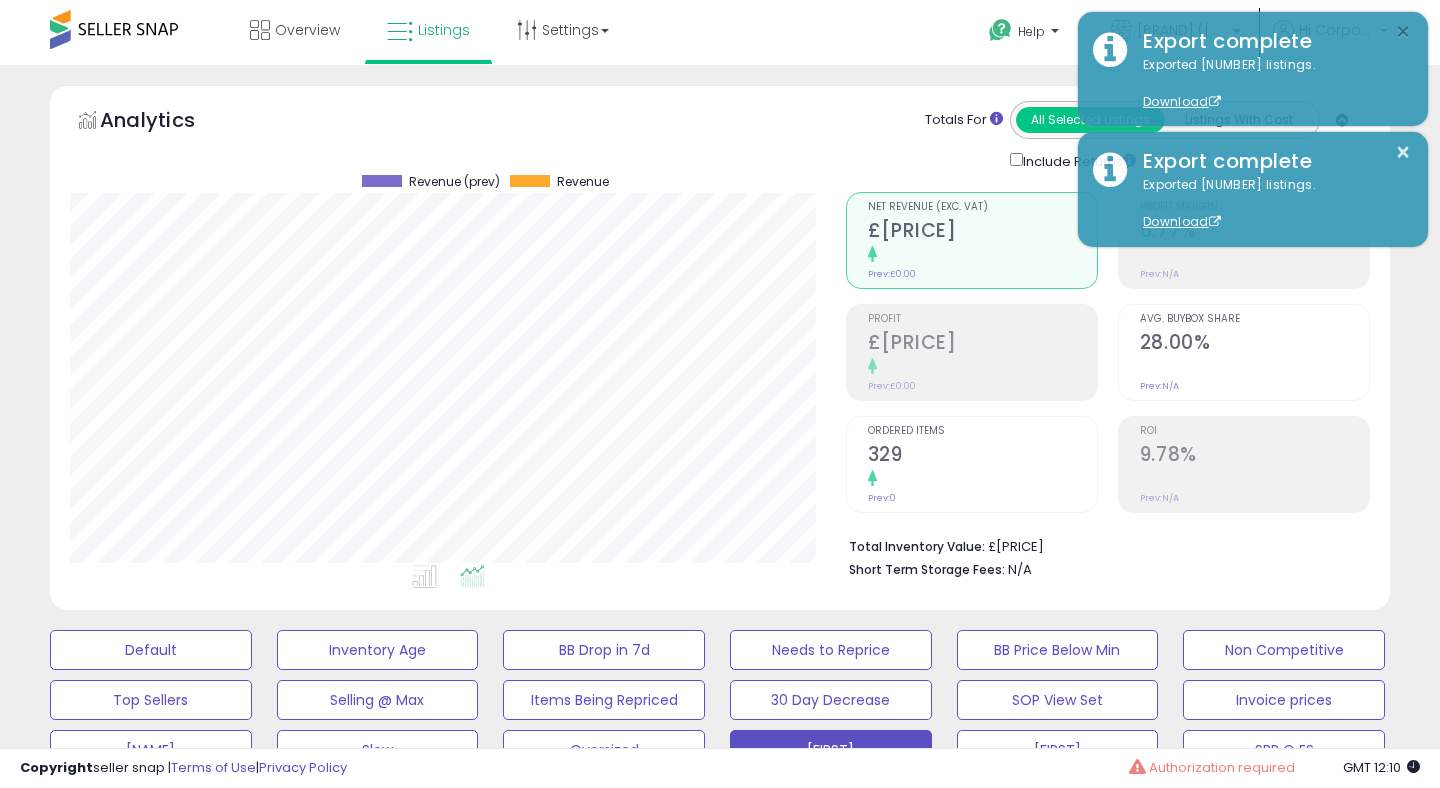 click on "×" at bounding box center [1403, 32] 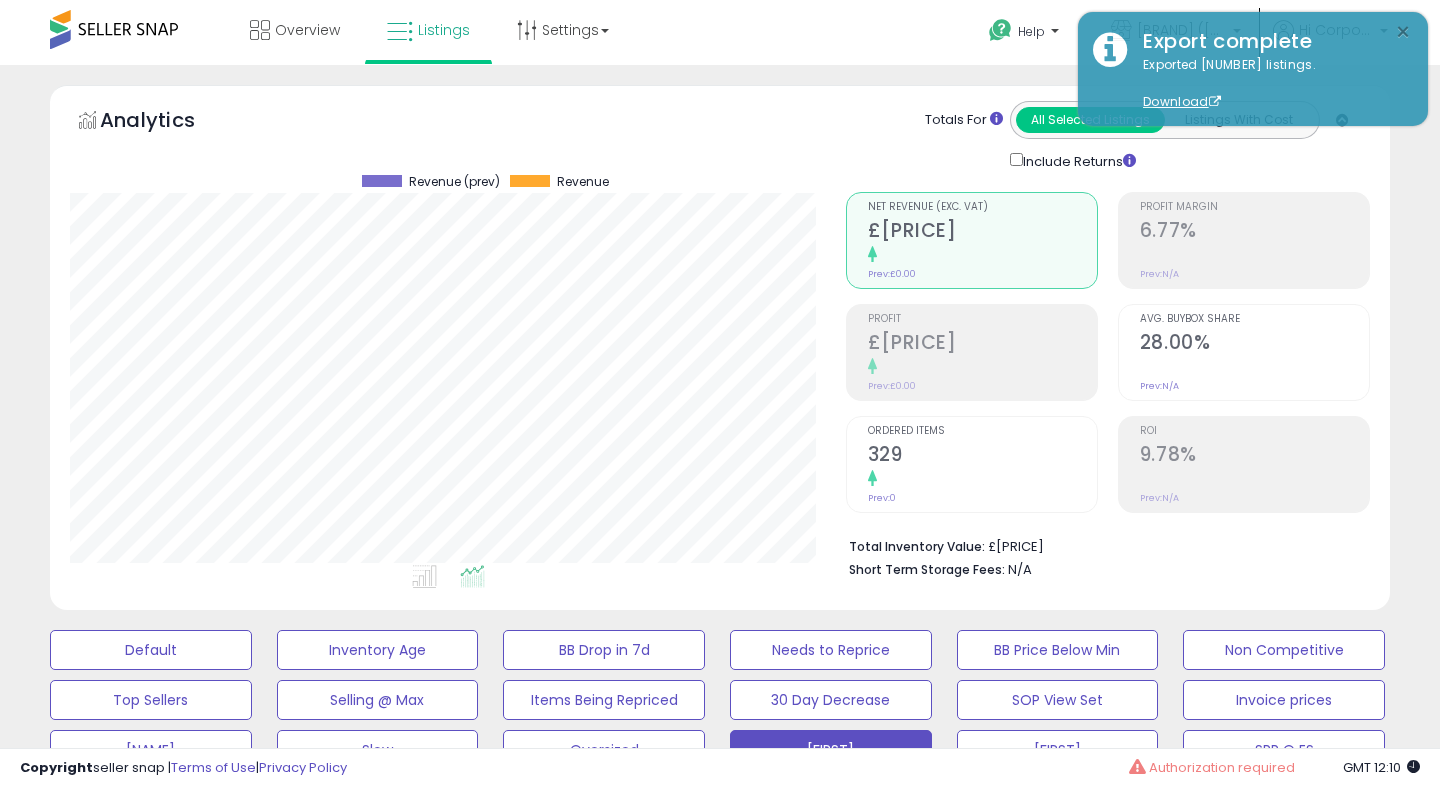 click on "×" at bounding box center (1403, 32) 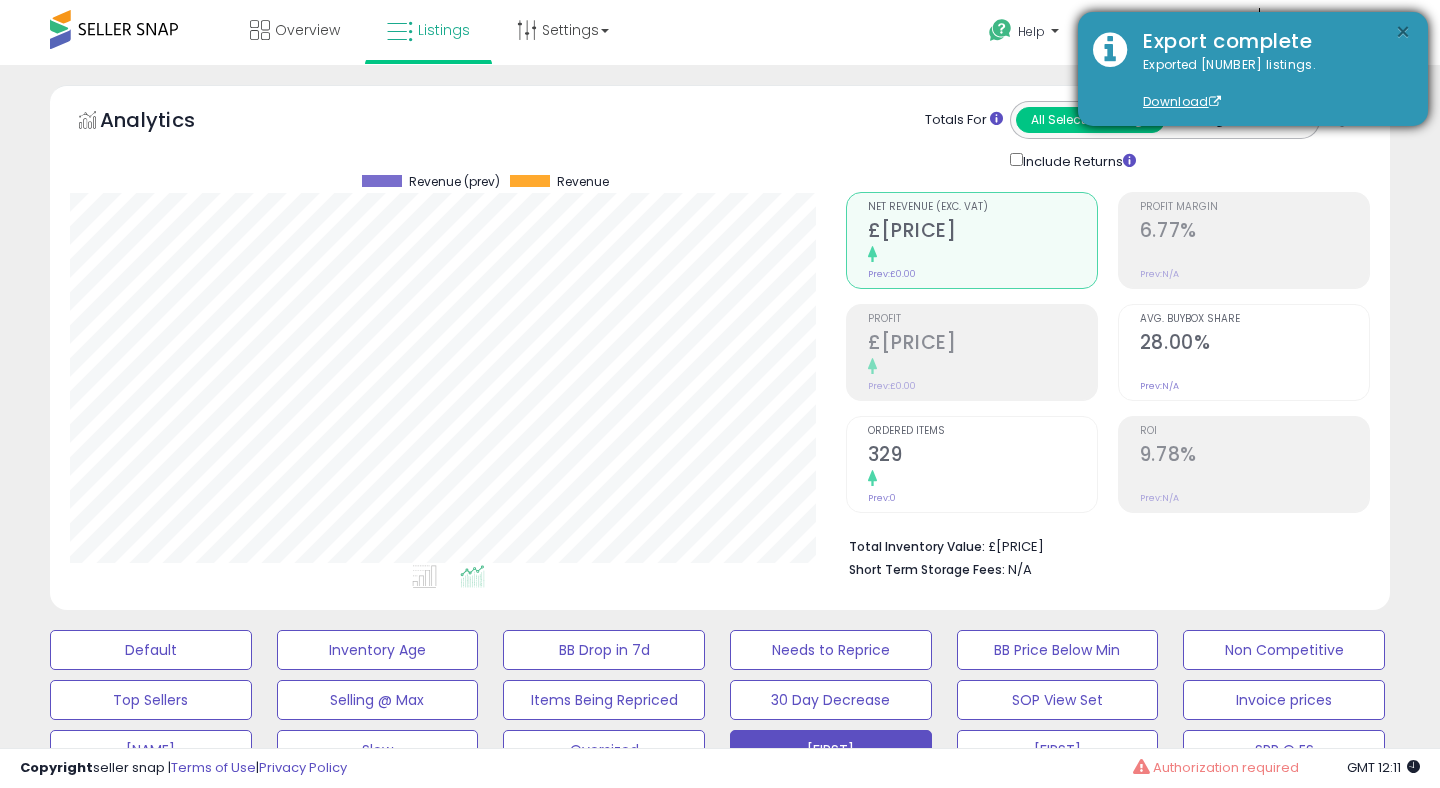 click on "×" at bounding box center (1403, 32) 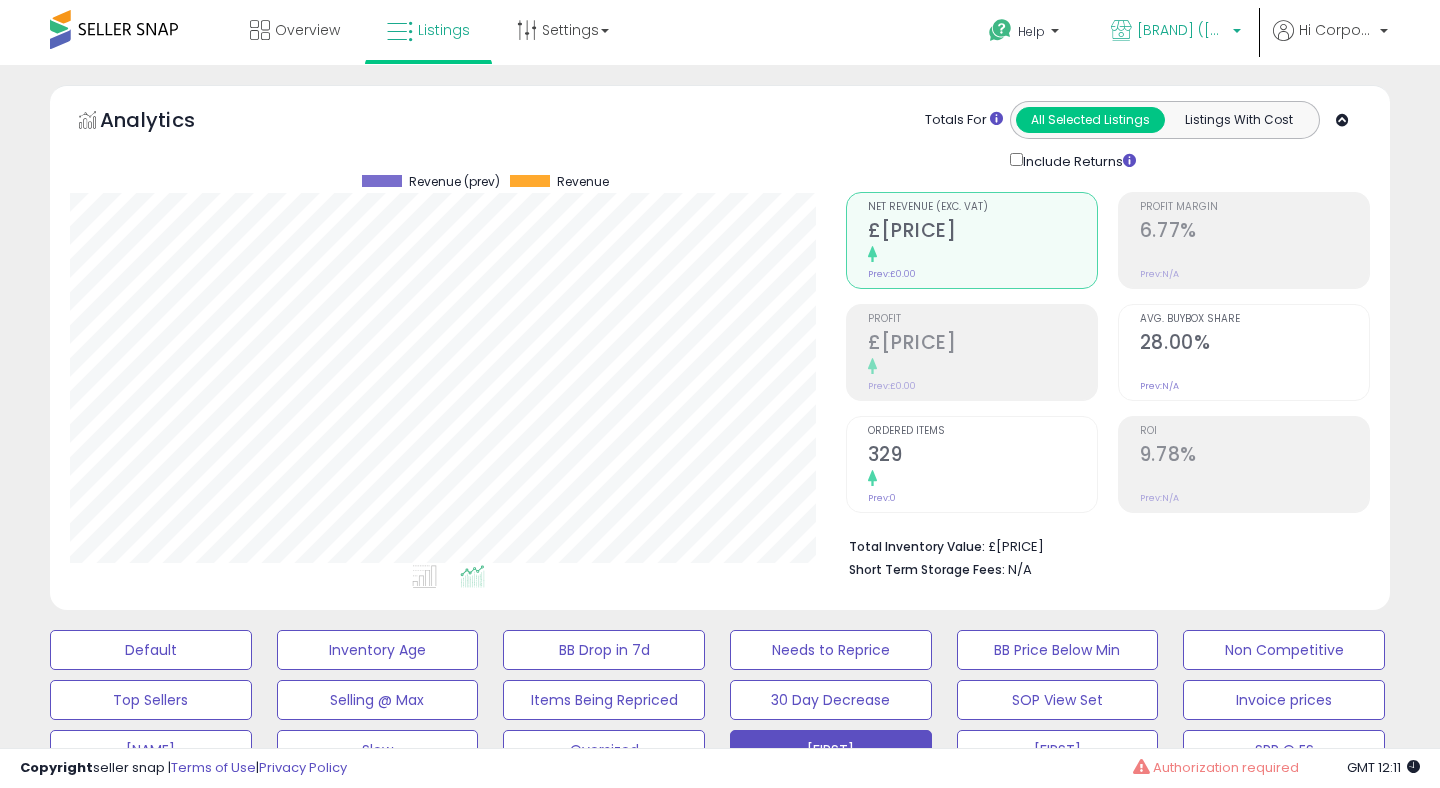 click on "[BRAND] ([COUNTRY])" at bounding box center (1176, 32) 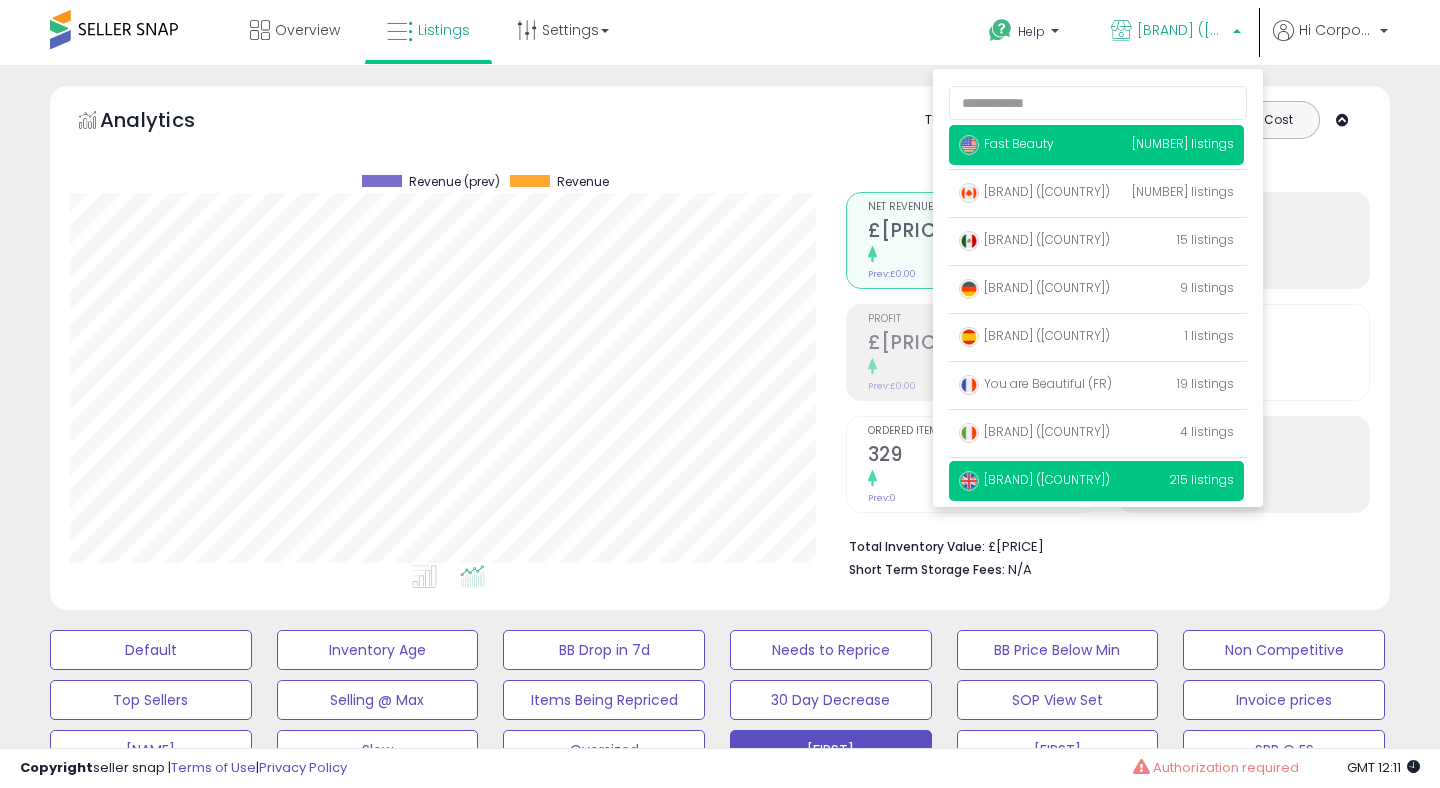 click on "Fast Beauty
494
listings" at bounding box center (1096, 145) 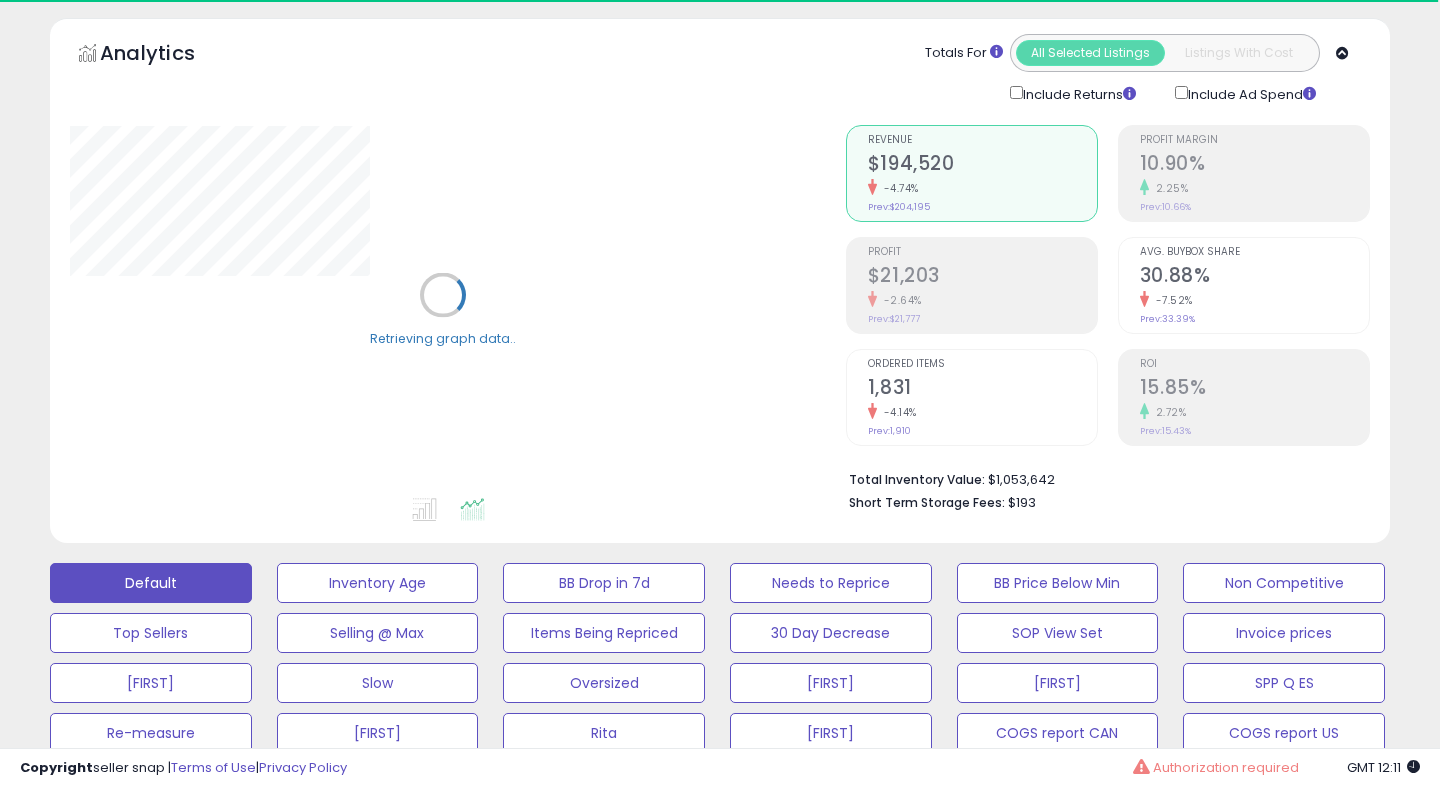 scroll, scrollTop: 72, scrollLeft: 0, axis: vertical 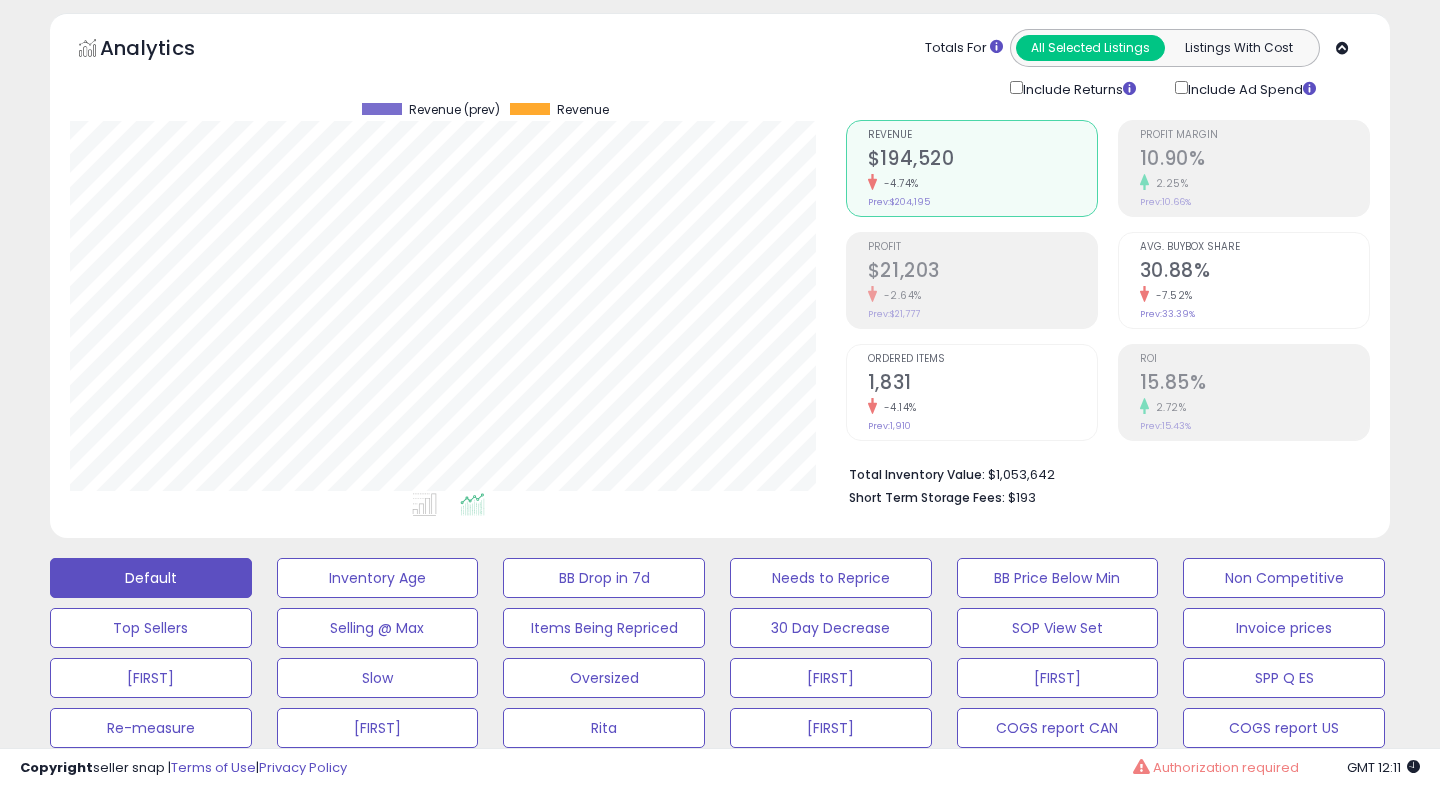 click on "15.85%" at bounding box center [1254, 160] 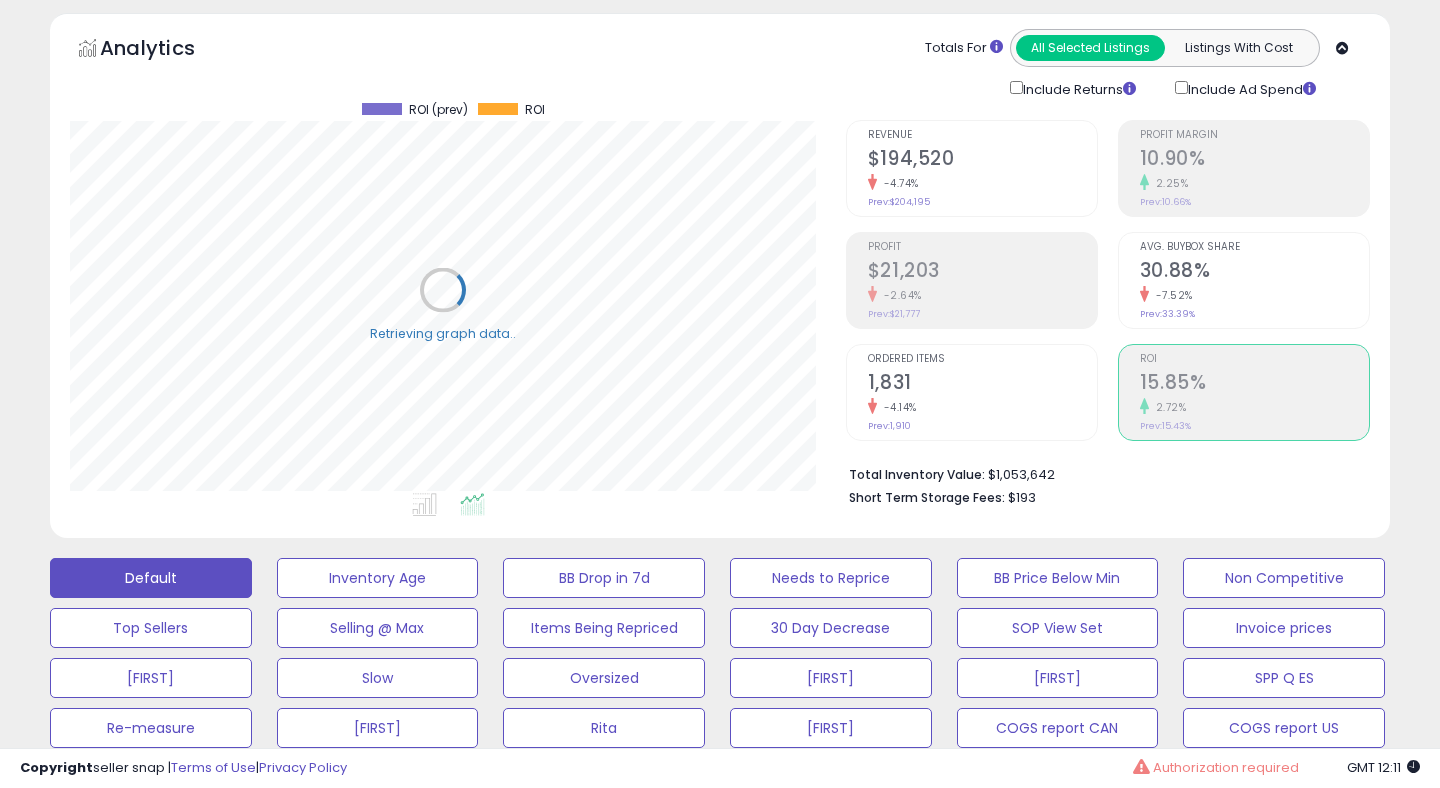 scroll, scrollTop: 999590, scrollLeft: 999224, axis: both 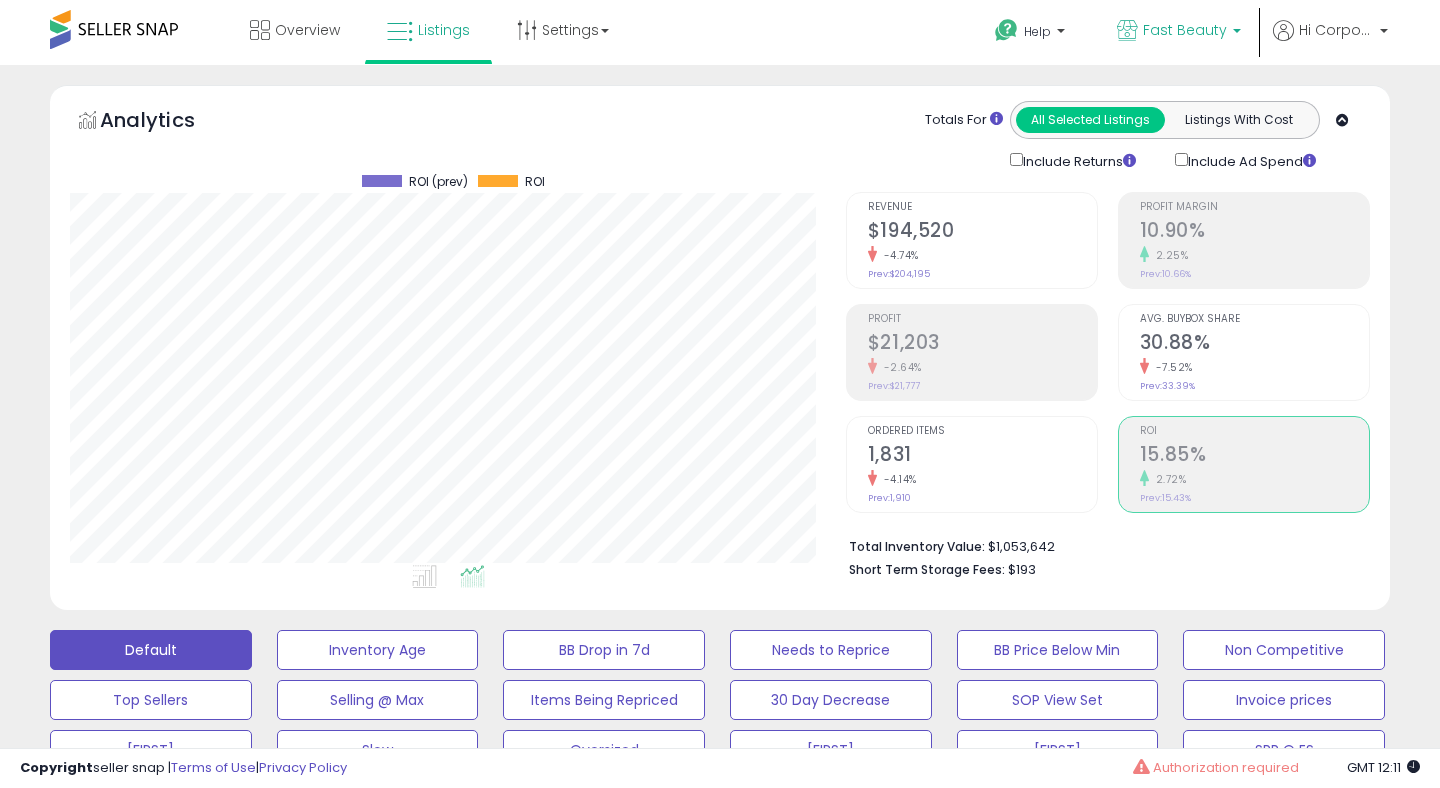 click on "Fast Beauty" at bounding box center (1185, 30) 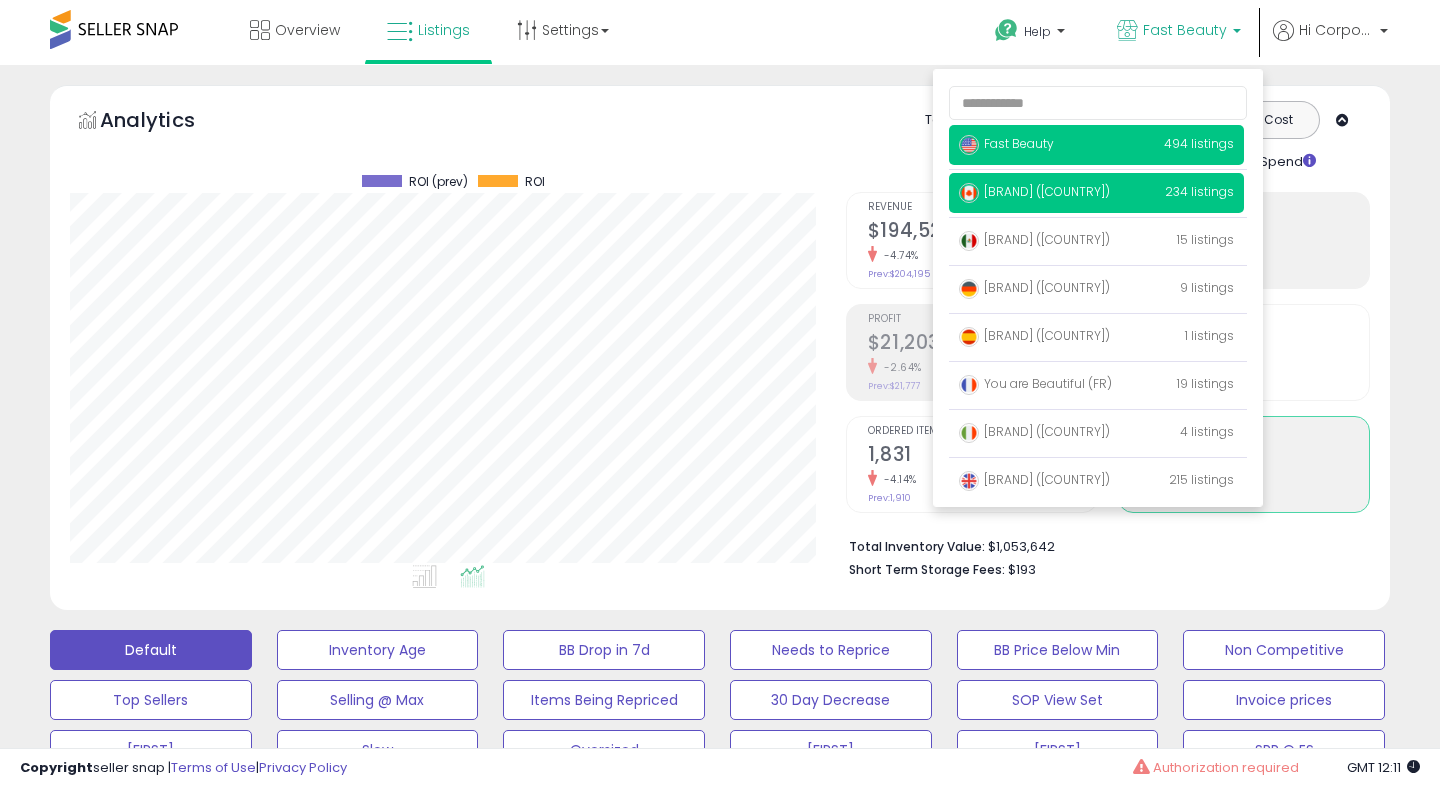 click on "[BRAND] ([COUNTRY])
[NUMBER]
listings" at bounding box center (1096, 145) 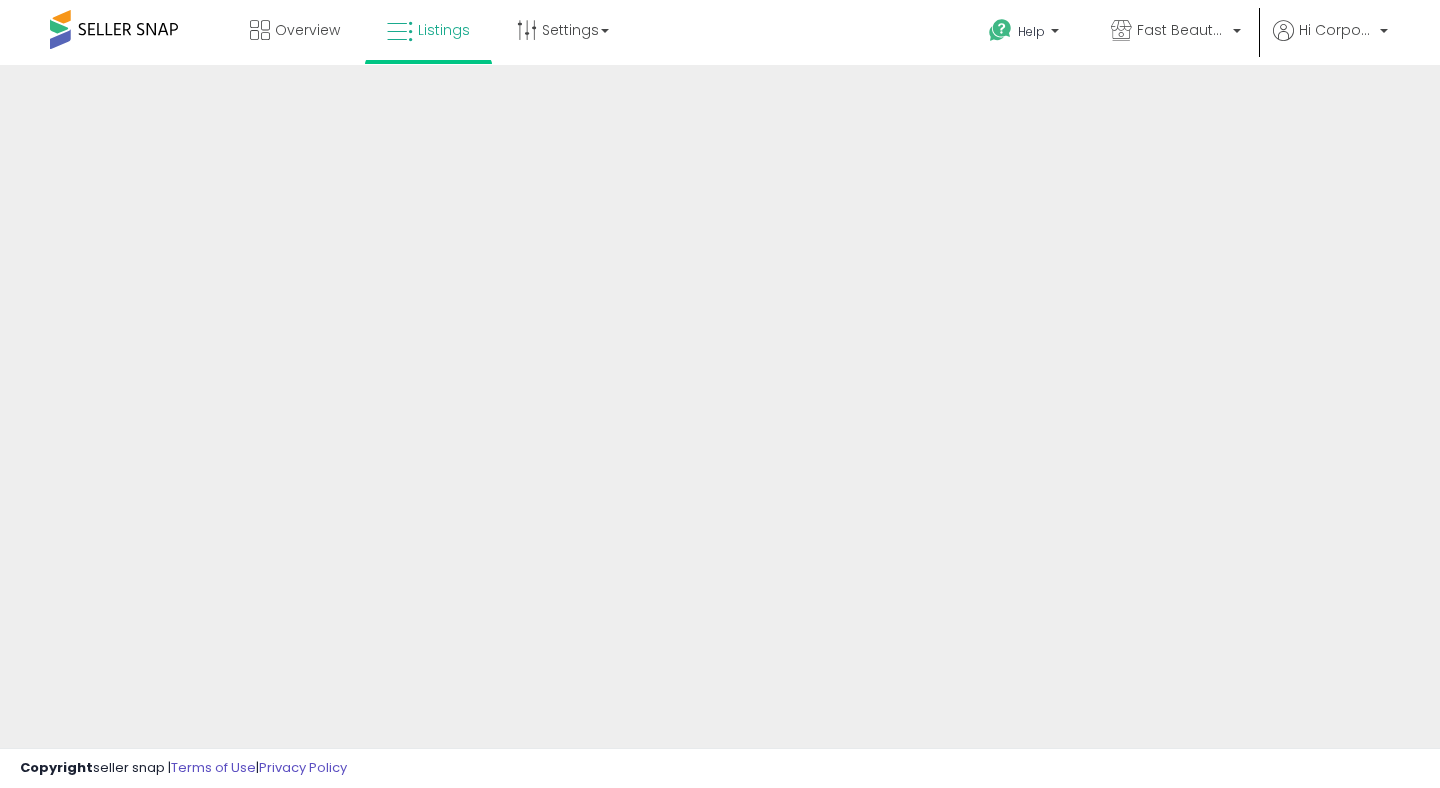 scroll, scrollTop: 0, scrollLeft: 0, axis: both 